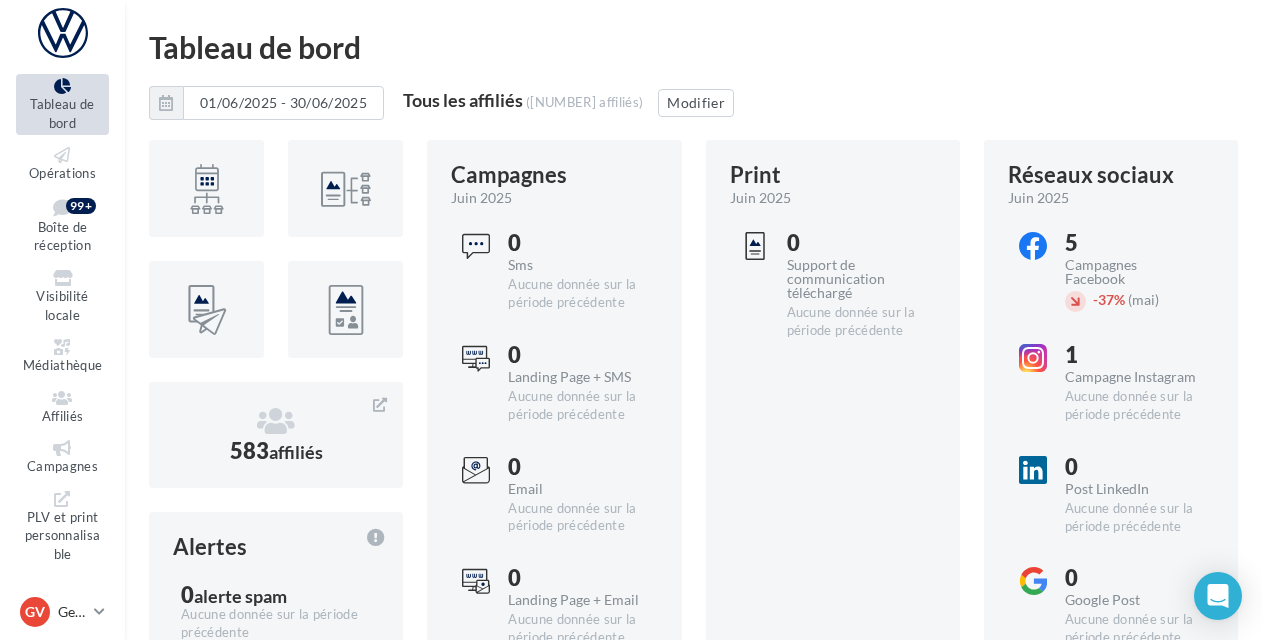 scroll, scrollTop: 0, scrollLeft: 0, axis: both 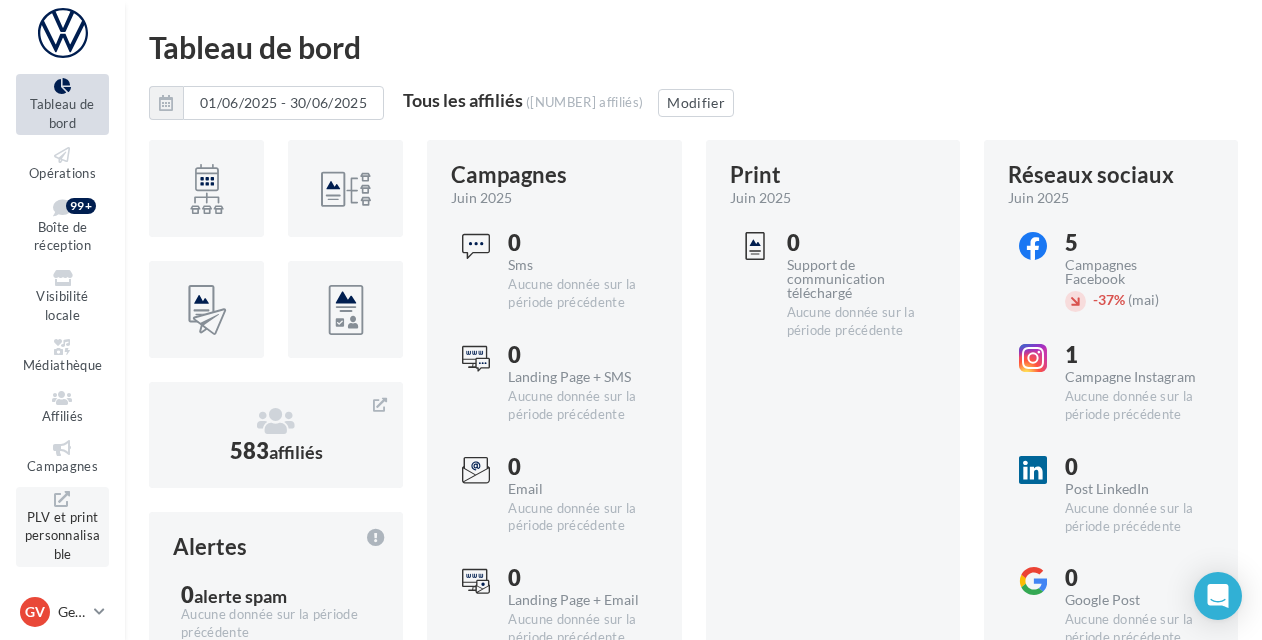 click on "PLV et print personnalisable" at bounding box center [63, 535] 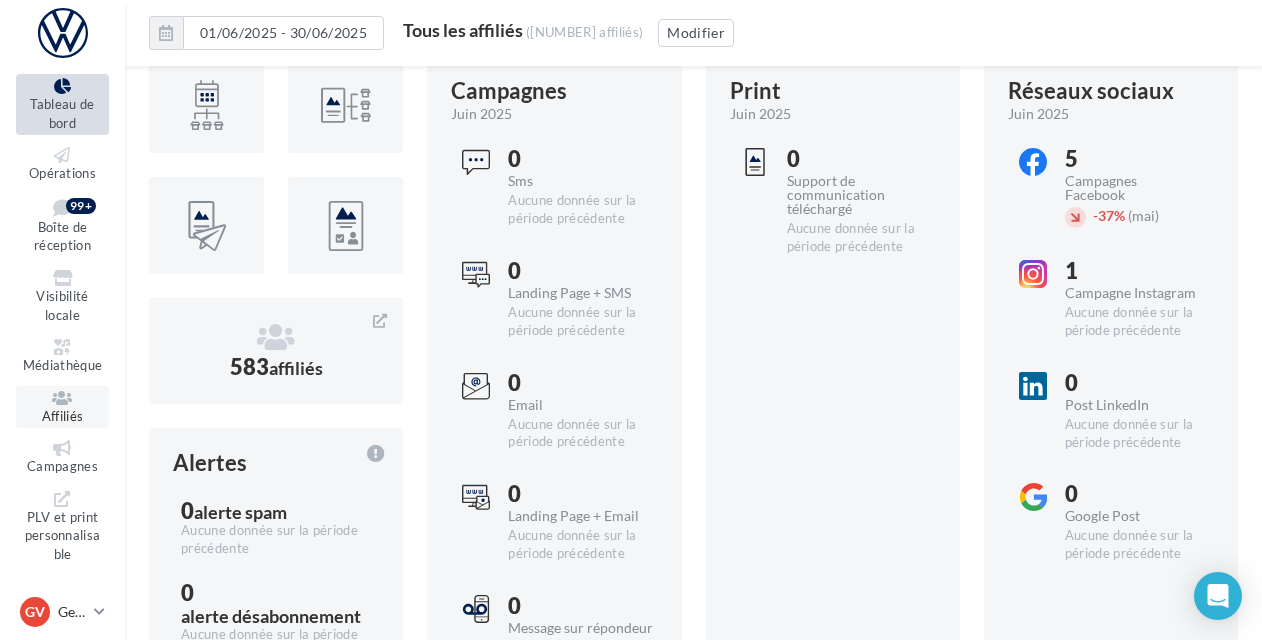 scroll, scrollTop: 200, scrollLeft: 0, axis: vertical 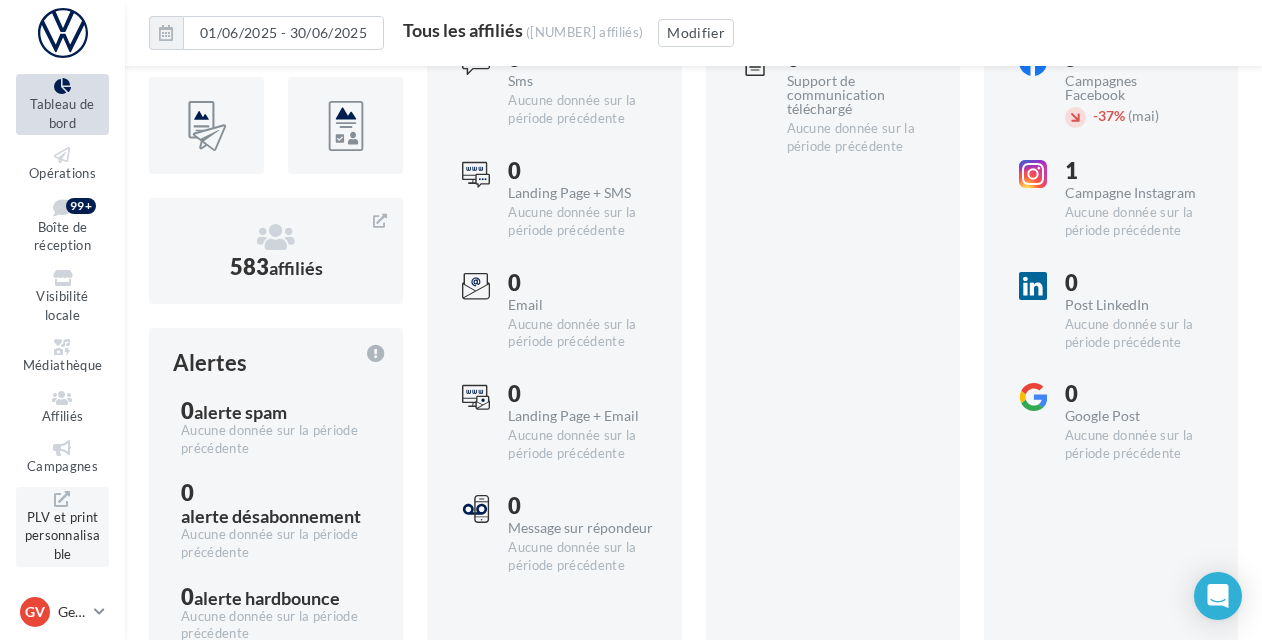 click on "PLV et print personnalisable" at bounding box center [63, 535] 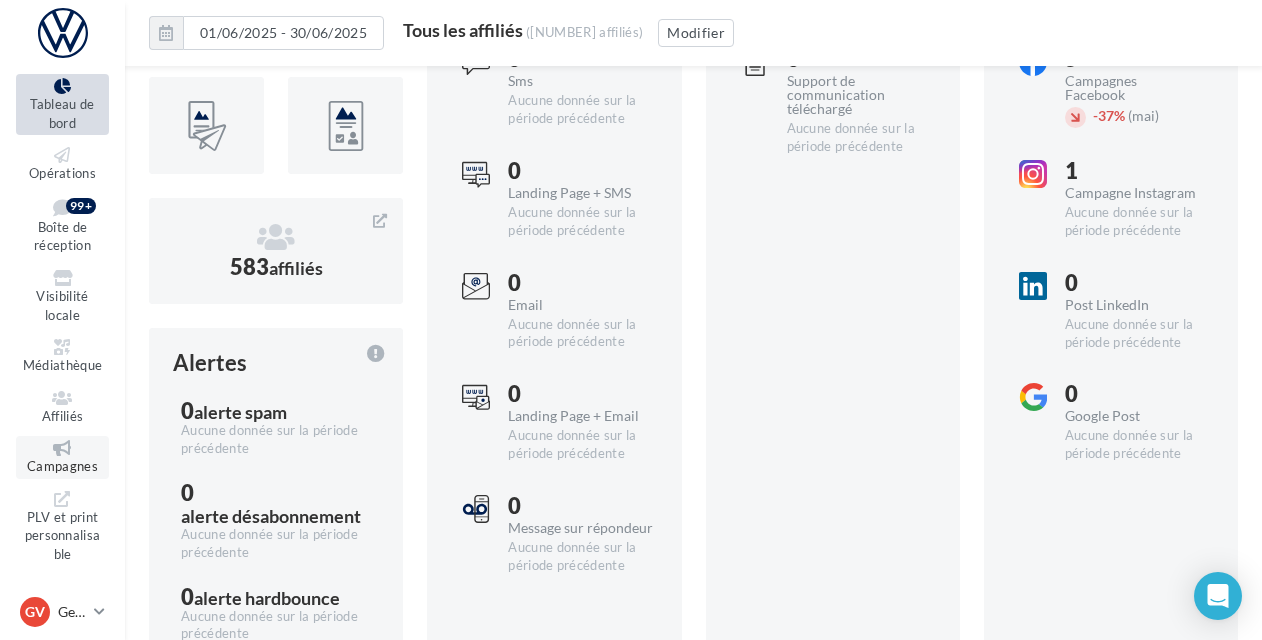 click on "Campagnes" at bounding box center (62, 466) 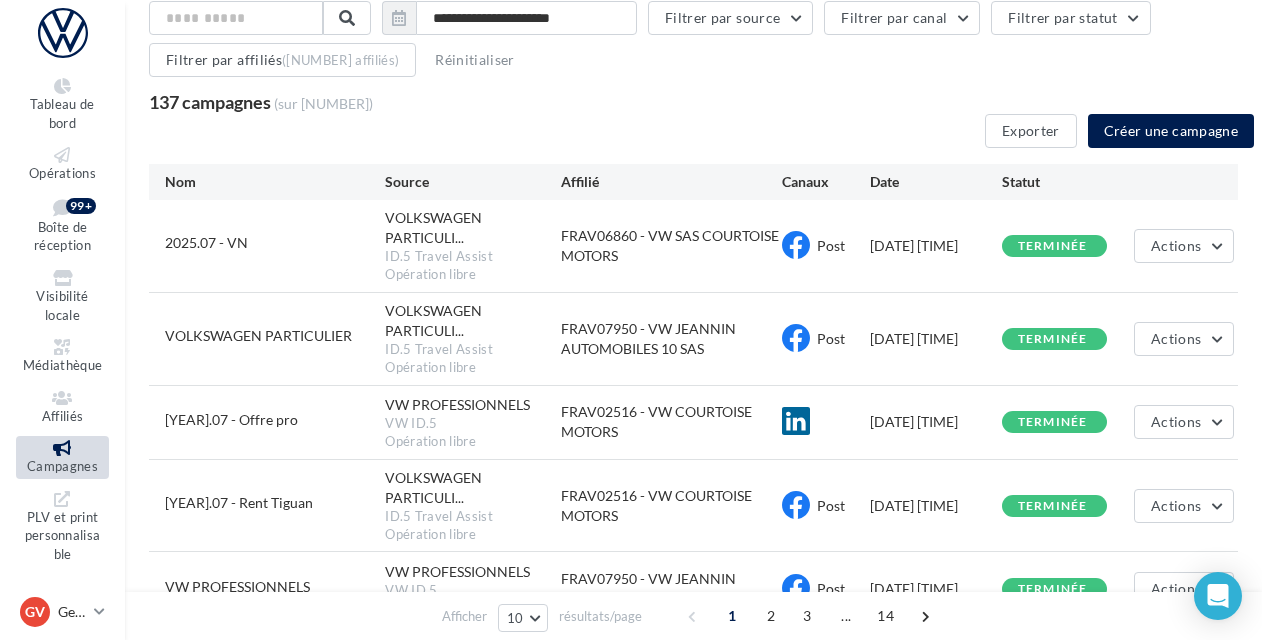 scroll, scrollTop: 232, scrollLeft: 0, axis: vertical 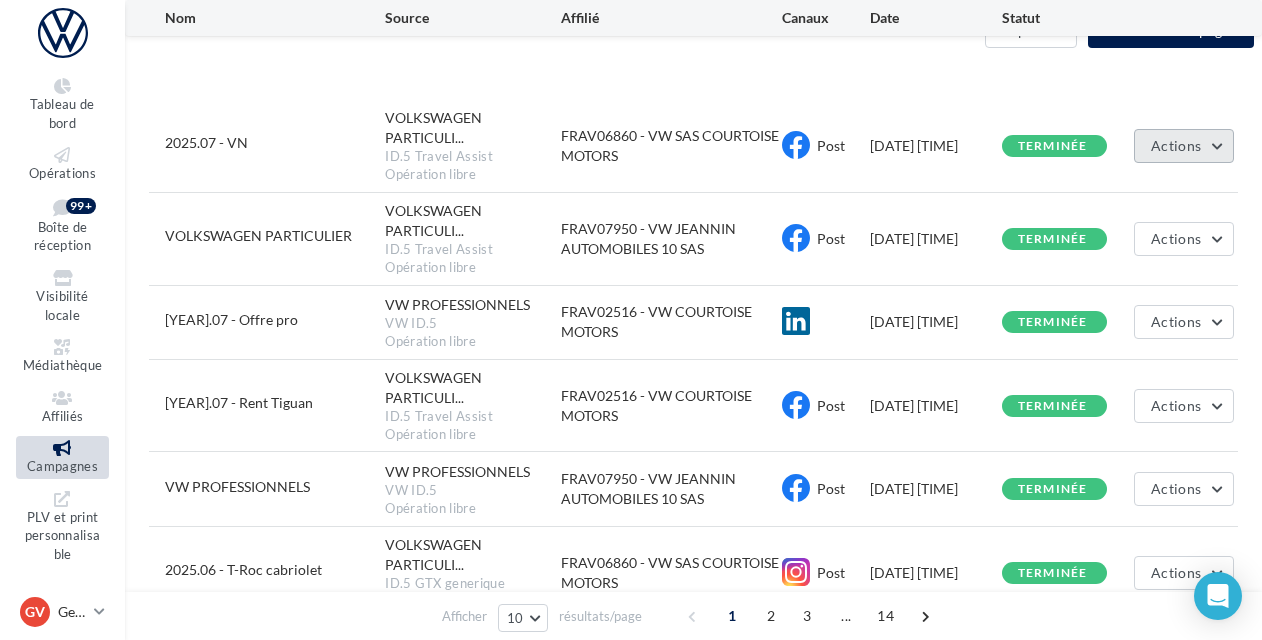 click on "Actions" at bounding box center [1176, 145] 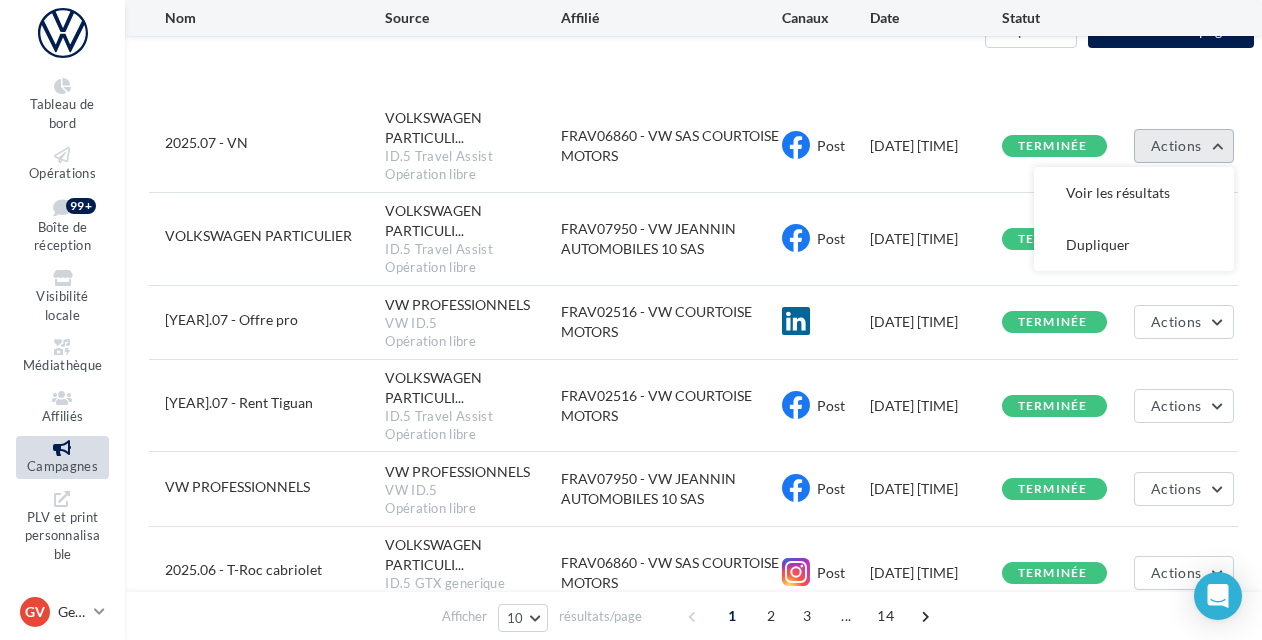 click on "Actions" at bounding box center [1184, 146] 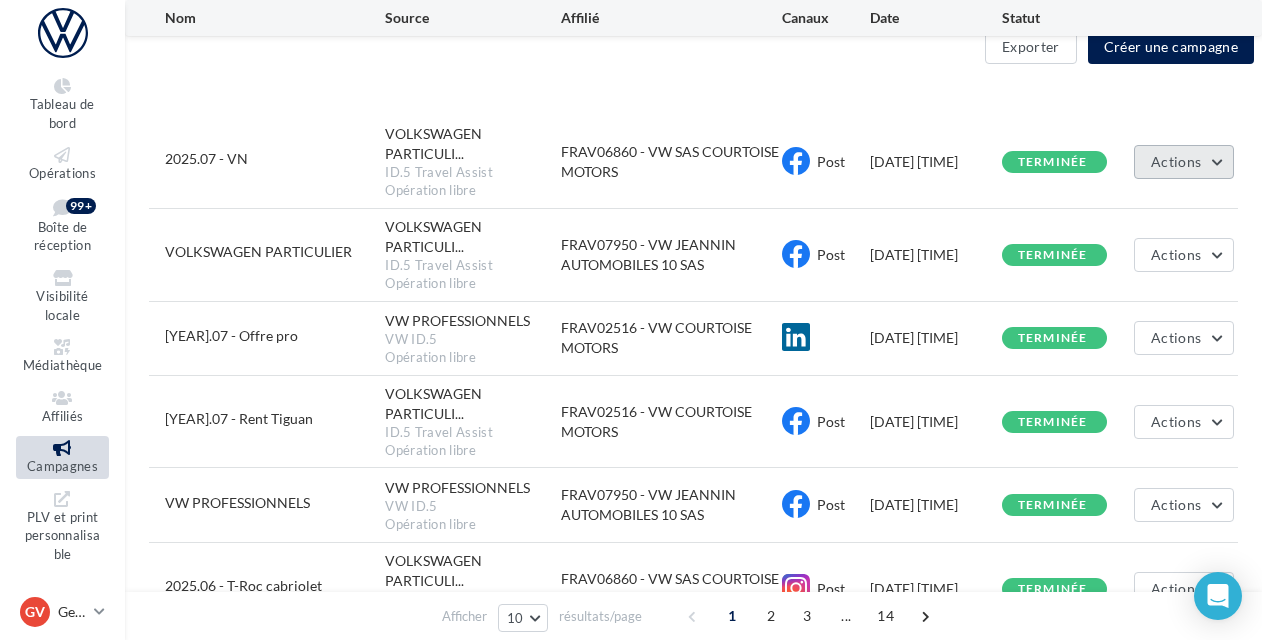 scroll, scrollTop: 432, scrollLeft: 0, axis: vertical 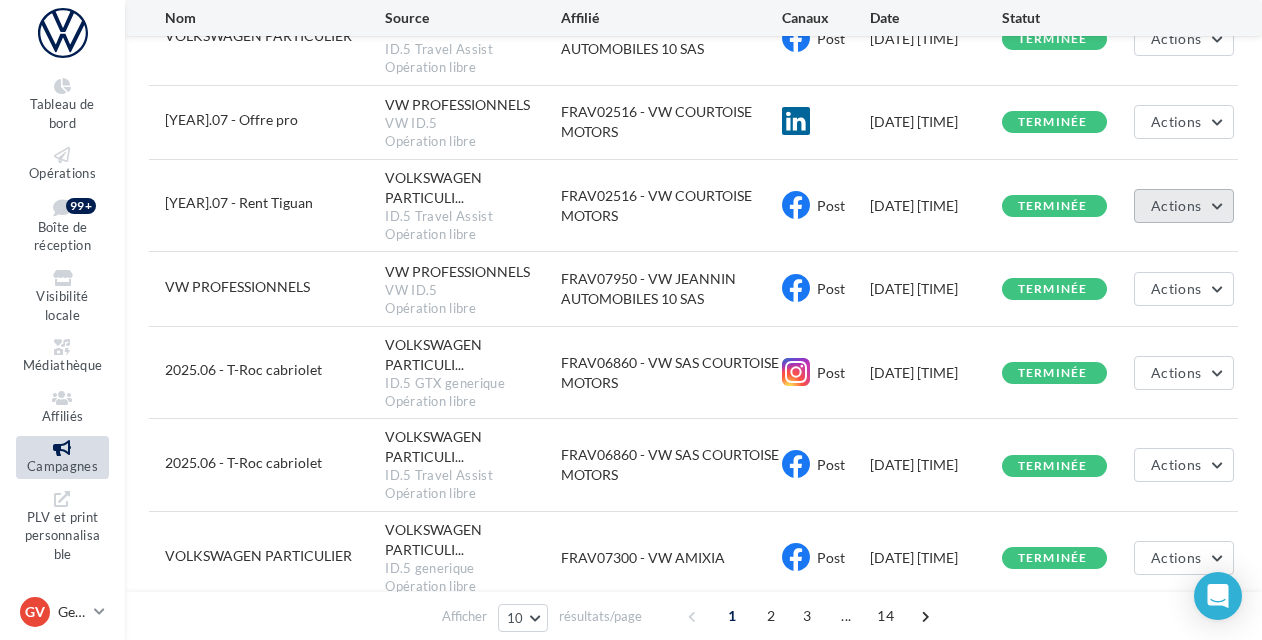 click on "Actions" at bounding box center (1176, 205) 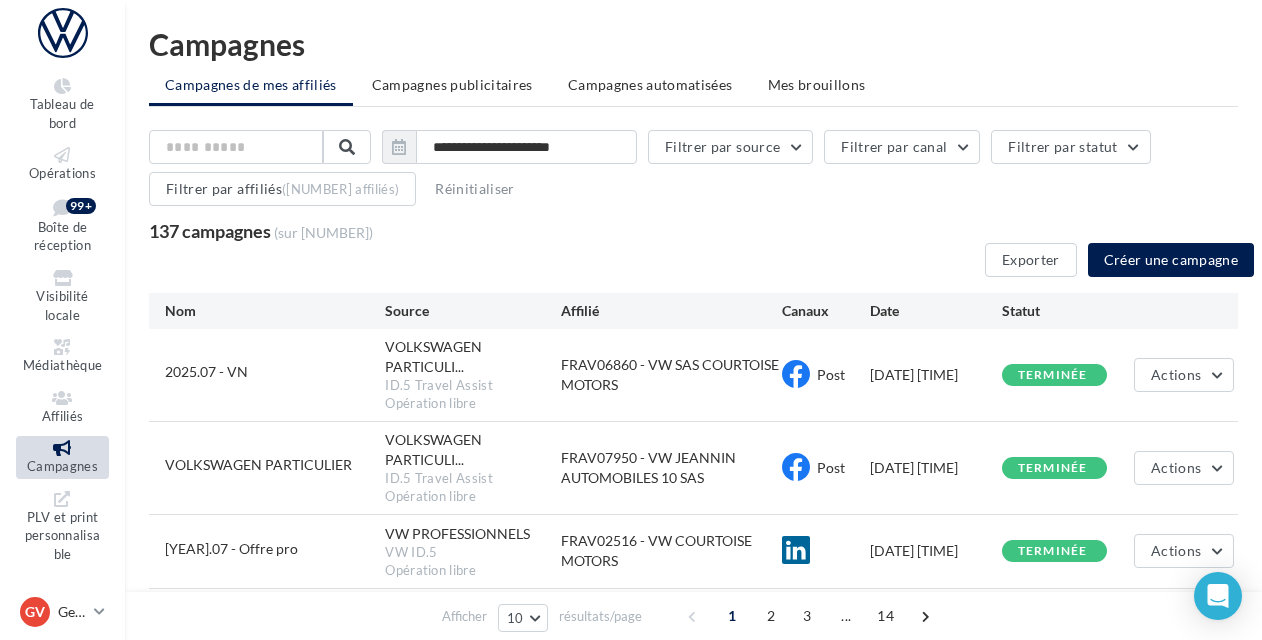 scroll, scrollTop: 0, scrollLeft: 0, axis: both 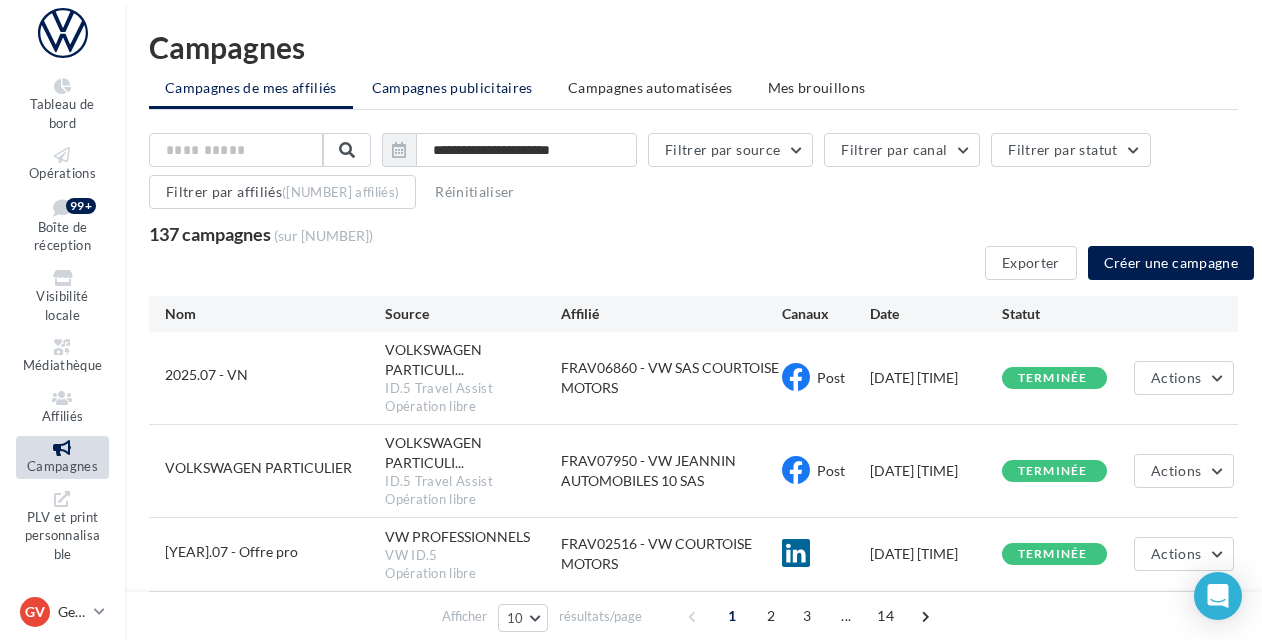 click on "Campagnes publicitaires" at bounding box center [452, 87] 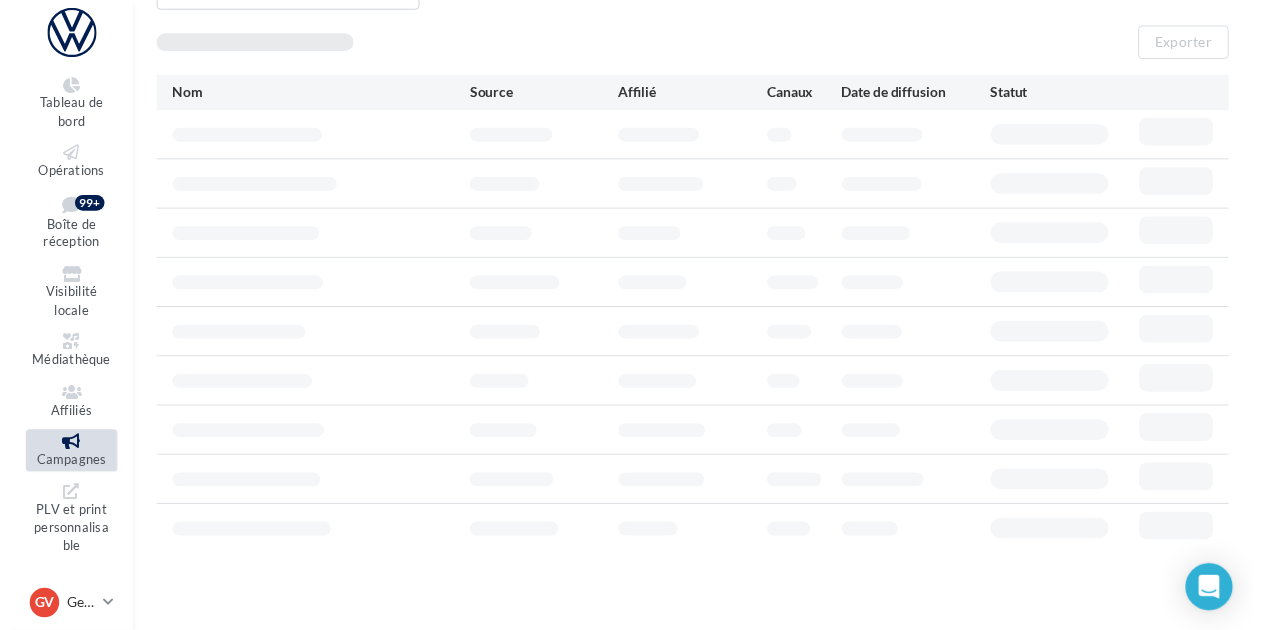 scroll, scrollTop: 204, scrollLeft: 0, axis: vertical 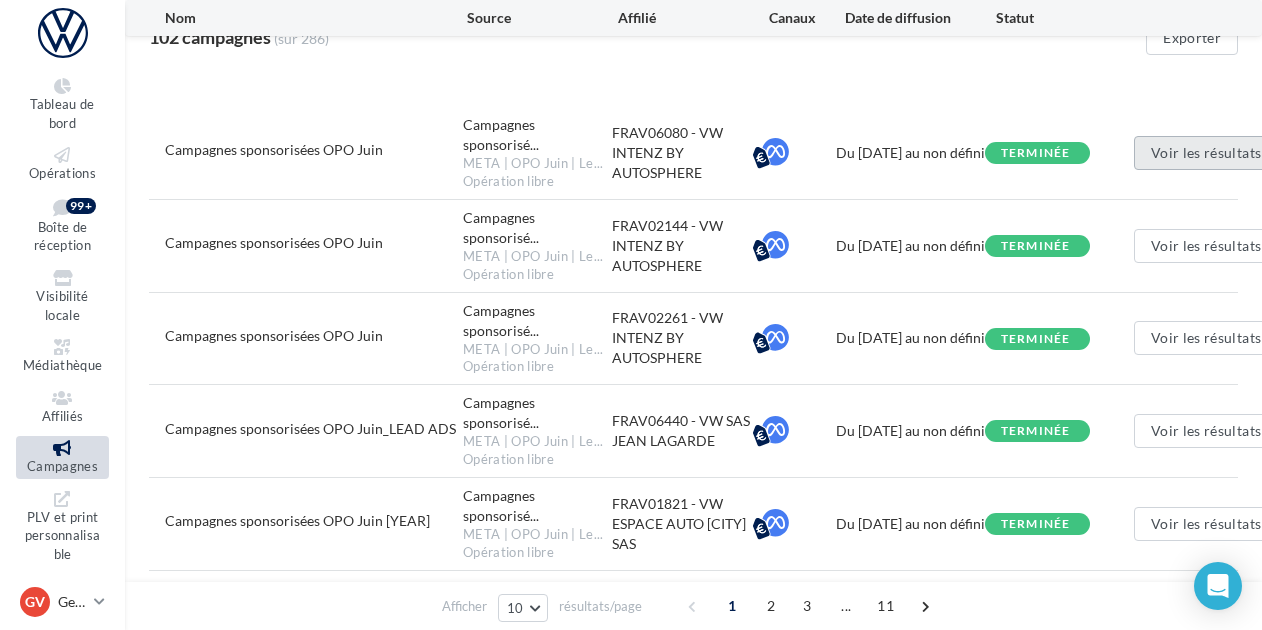 click on "Voir les résultats" at bounding box center (1206, 153) 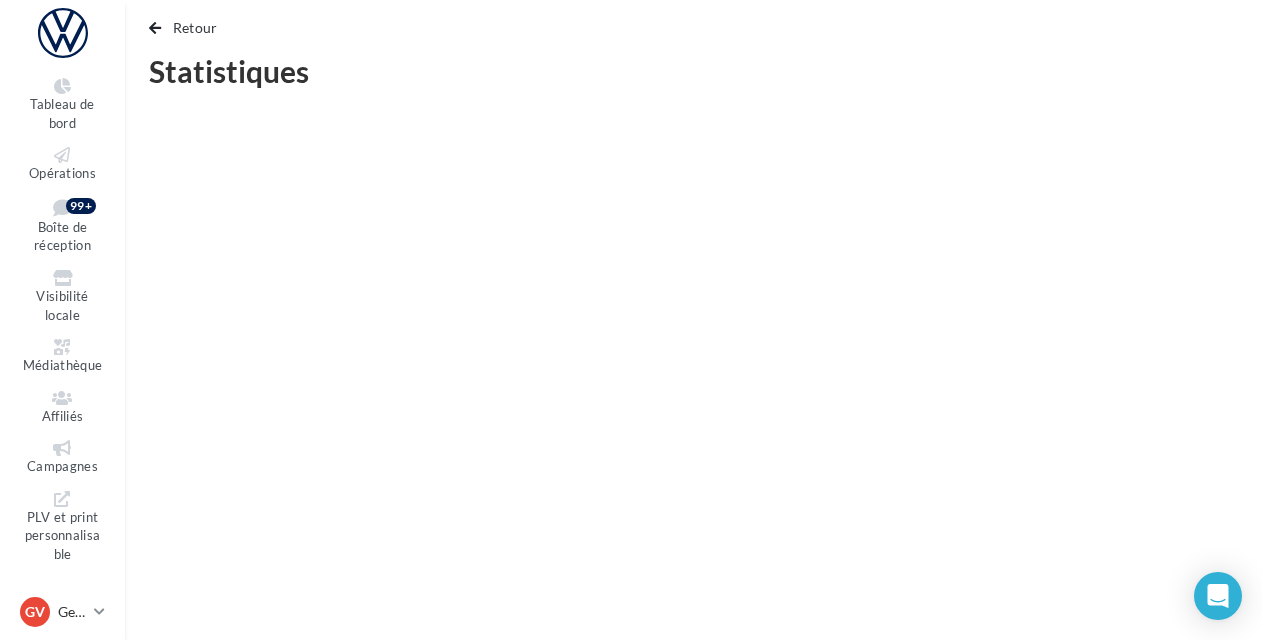 scroll, scrollTop: 0, scrollLeft: 0, axis: both 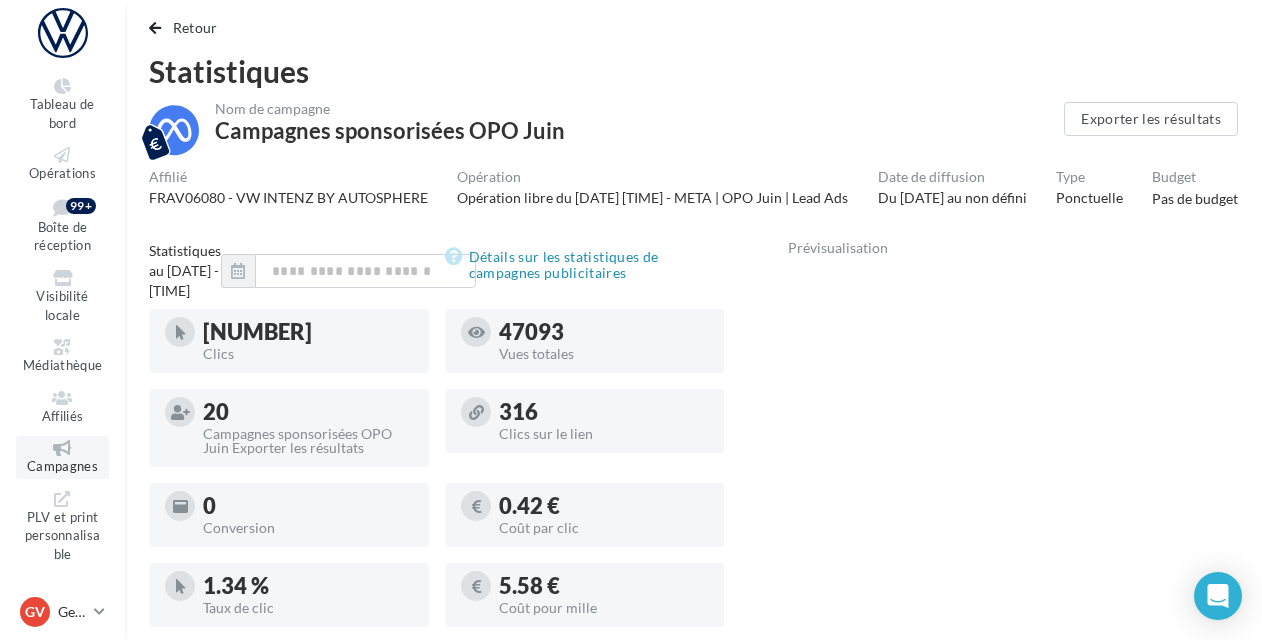 click on "Campagnes" at bounding box center [62, 466] 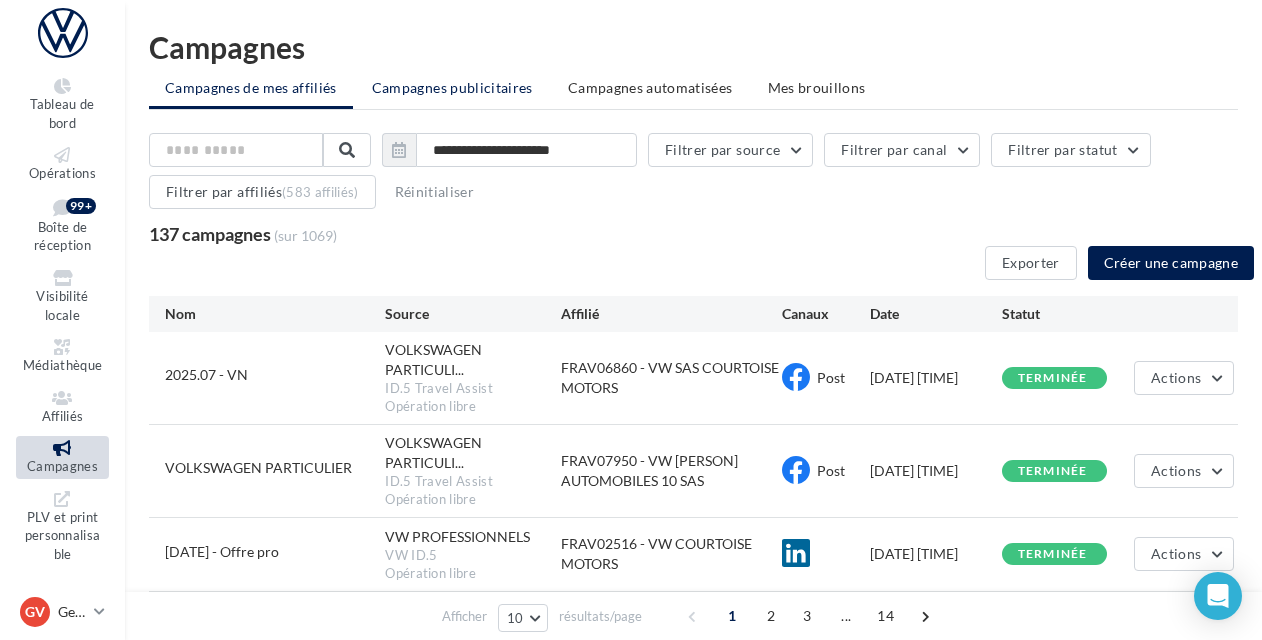 click on "Campagnes publicitaires" at bounding box center [452, 87] 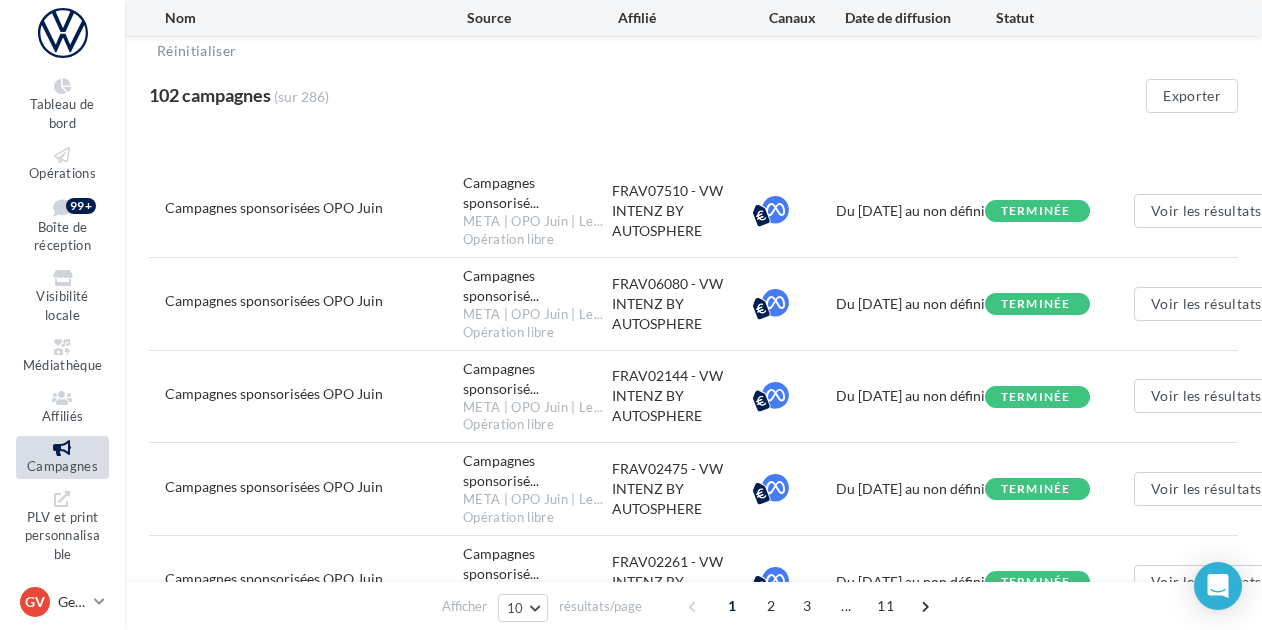 scroll, scrollTop: 104, scrollLeft: 0, axis: vertical 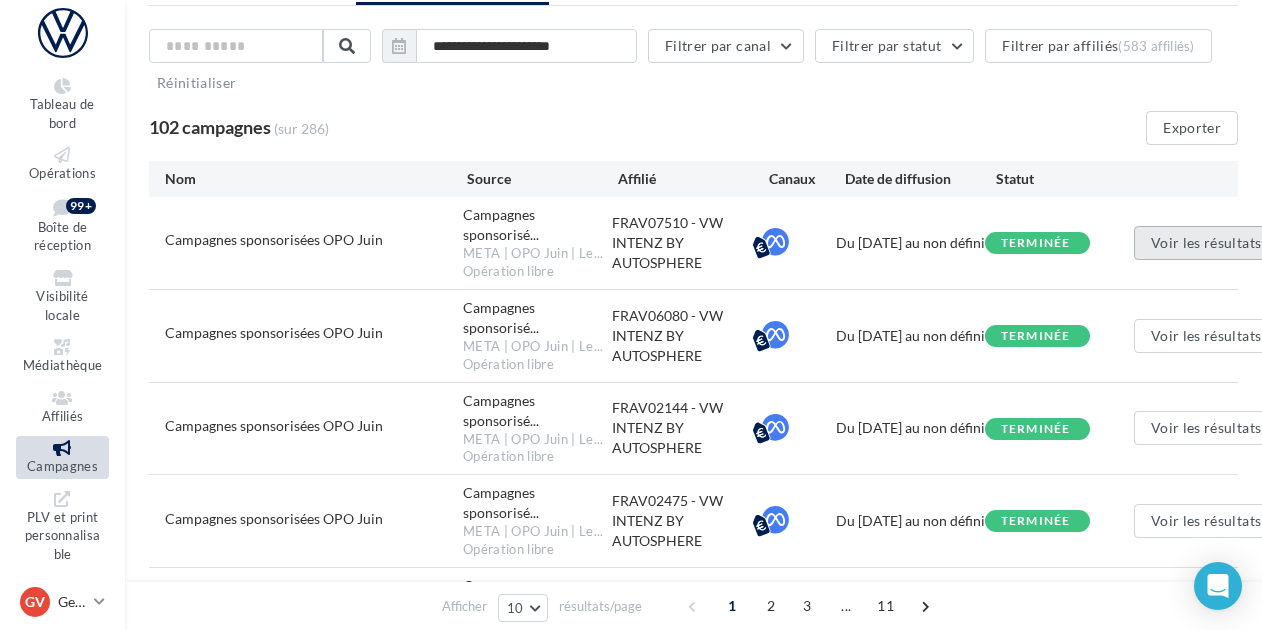 click on "Voir les résultats" at bounding box center (1206, 243) 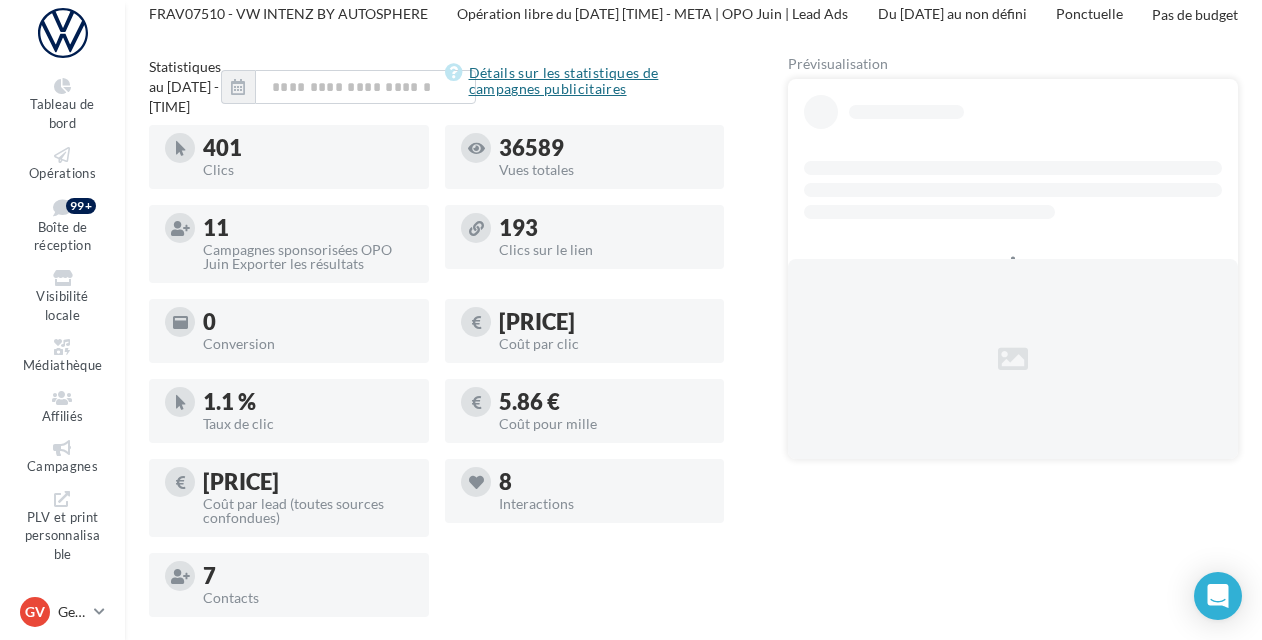 scroll, scrollTop: 216, scrollLeft: 0, axis: vertical 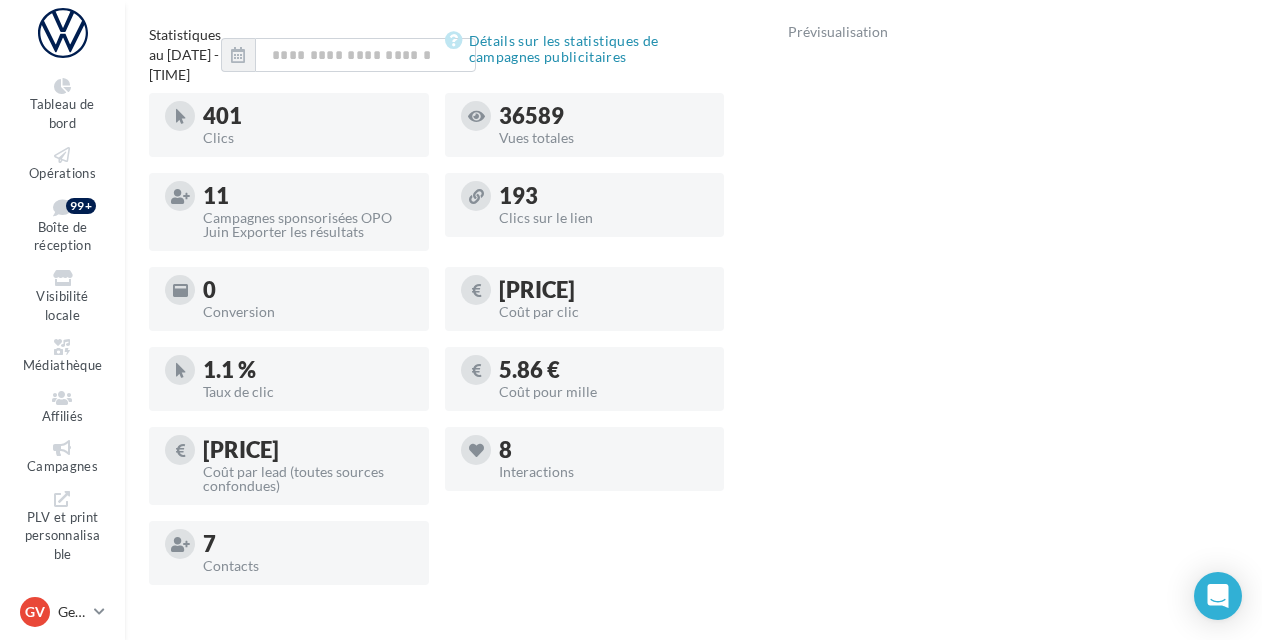 drag, startPoint x: 508, startPoint y: 137, endPoint x: 555, endPoint y: 136, distance: 47.010635 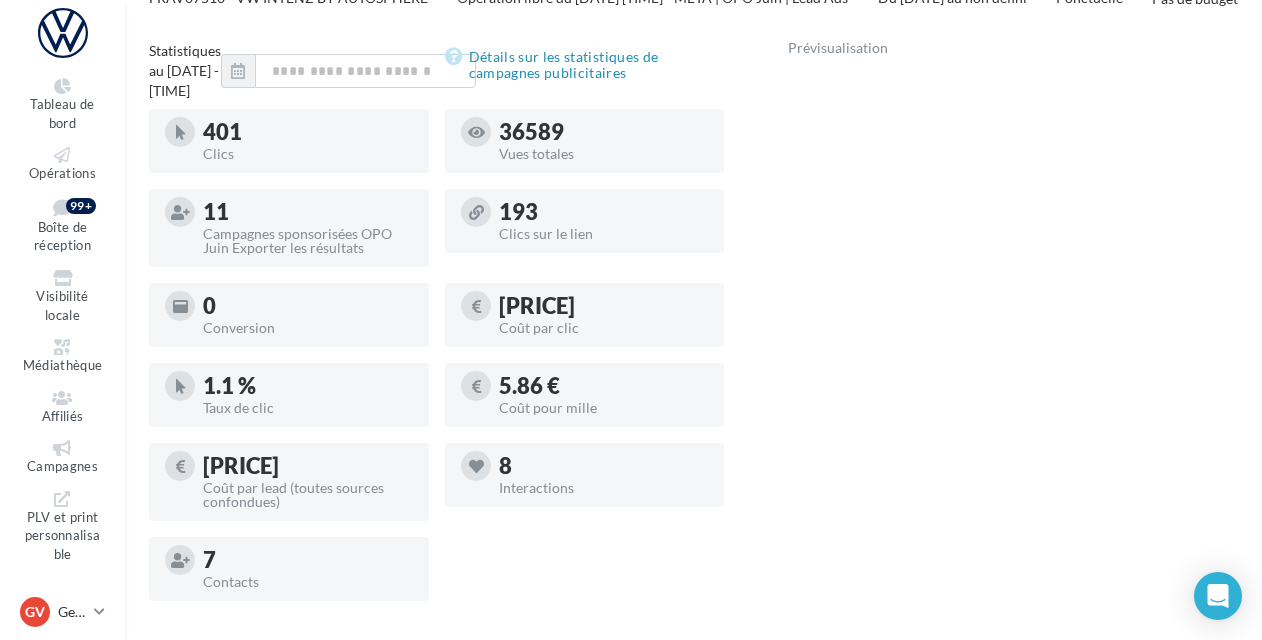 scroll, scrollTop: 0, scrollLeft: 0, axis: both 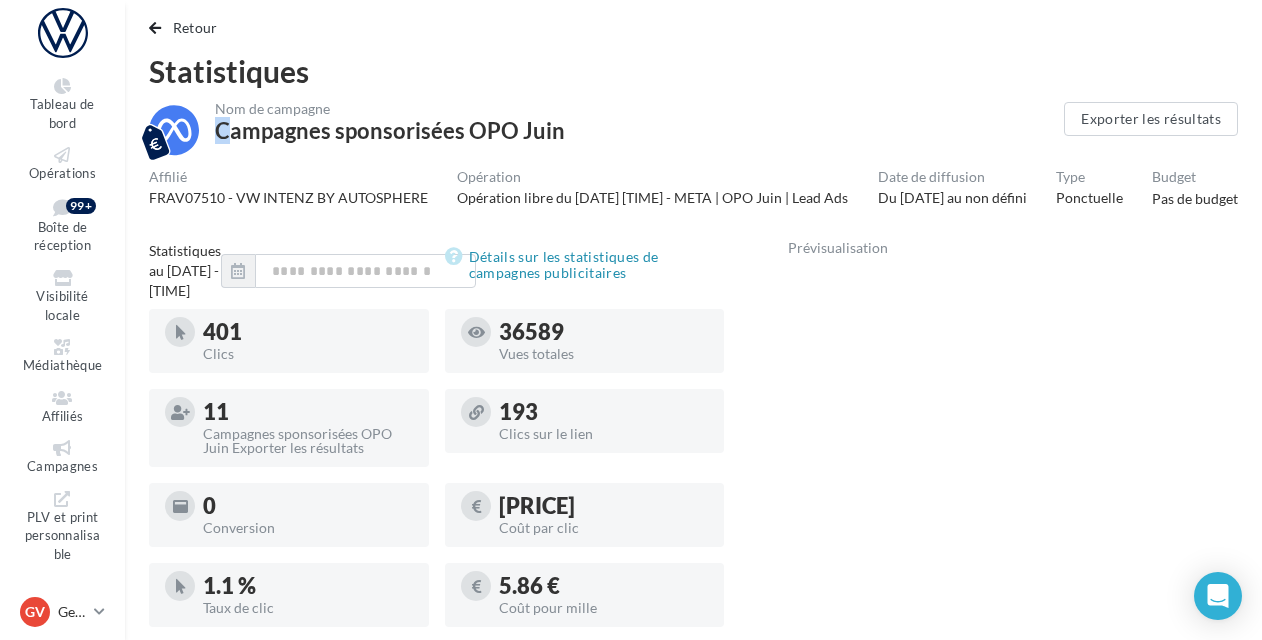 drag, startPoint x: 233, startPoint y: 132, endPoint x: 454, endPoint y: 114, distance: 221.73183 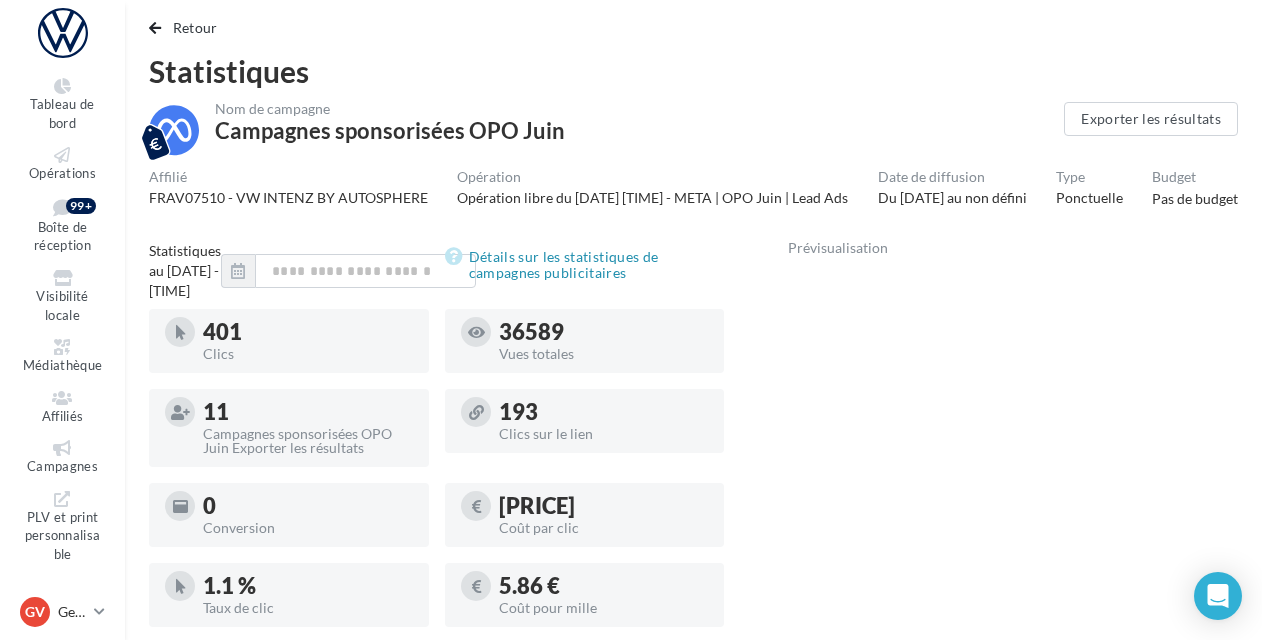 drag, startPoint x: 454, startPoint y: 114, endPoint x: 500, endPoint y: 129, distance: 48.38388 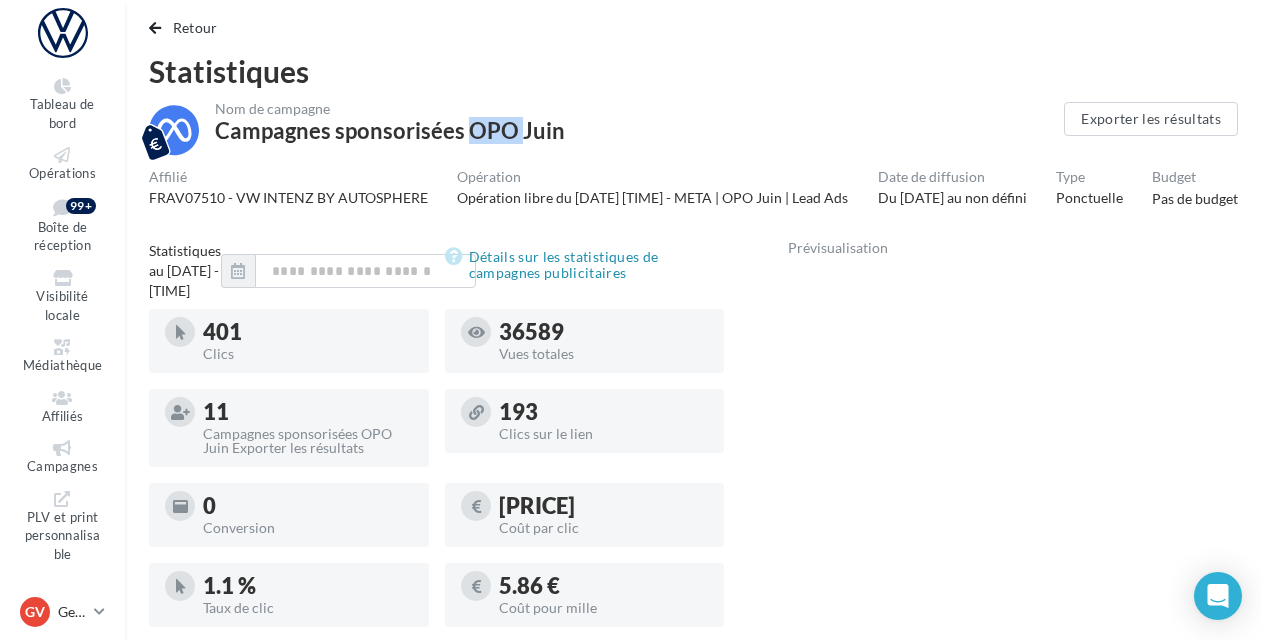 click on "Campagnes sponsorisées OPO Juin" at bounding box center (390, 131) 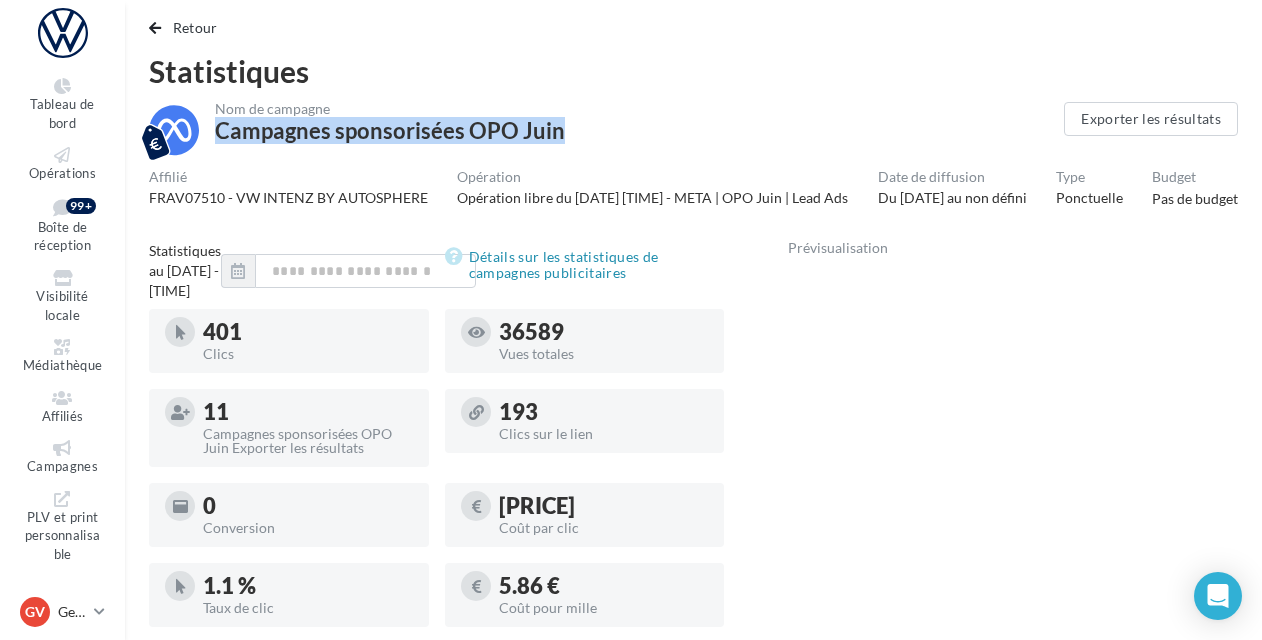 click on "Campagnes sponsorisées OPO Juin" at bounding box center (390, 131) 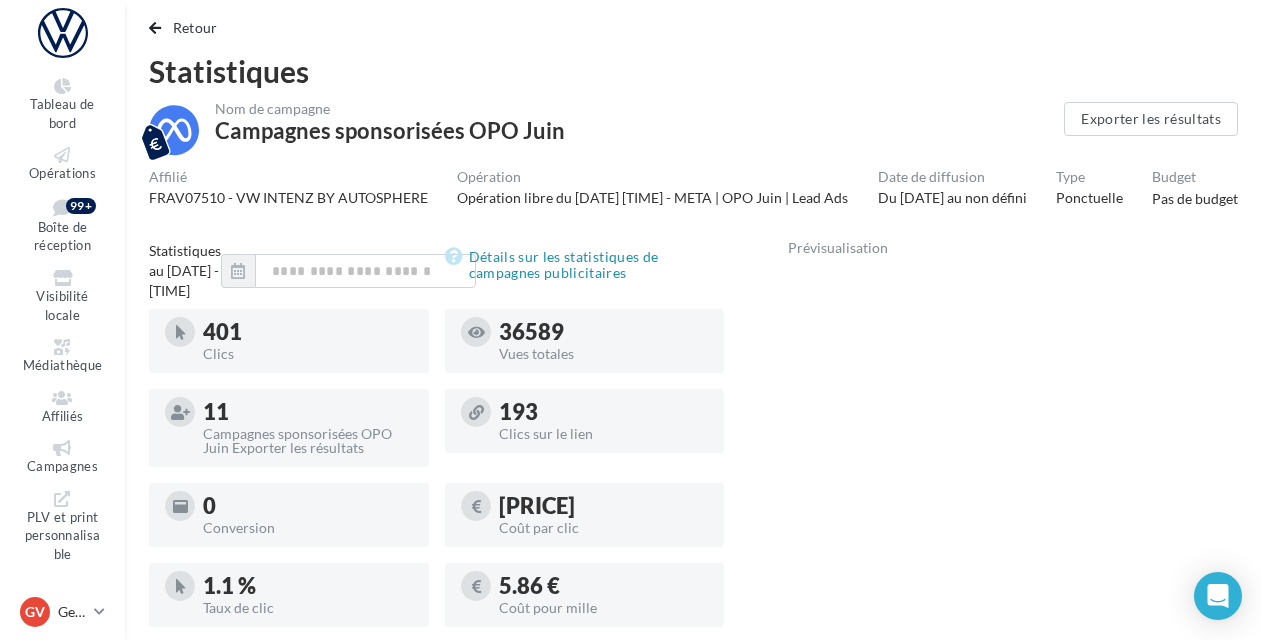 click on "Affilié FRAV07510 - VW INTENZ BY AUTOSPHERE Opération Opération libre du [DATE] [TIME] - META | OPO Juin | Lead Ads Date de diffusion Du [DATE] au non défini Type Ponctuelle Budget Pas de budget" at bounding box center (693, 189) 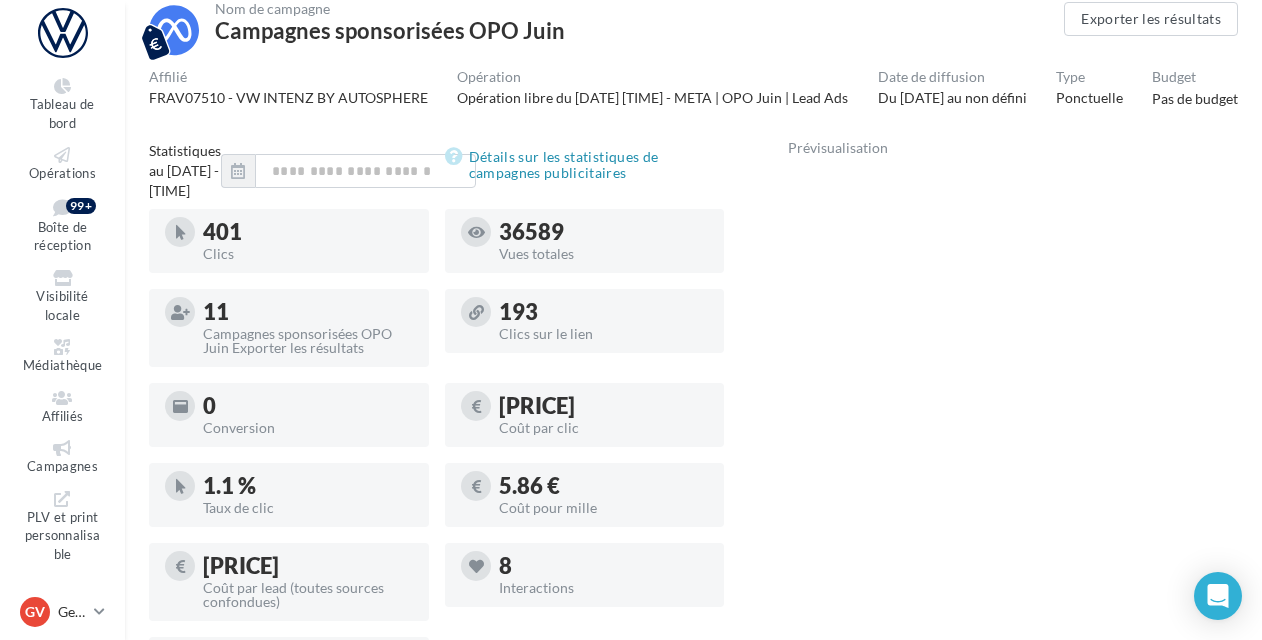 scroll, scrollTop: 200, scrollLeft: 0, axis: vertical 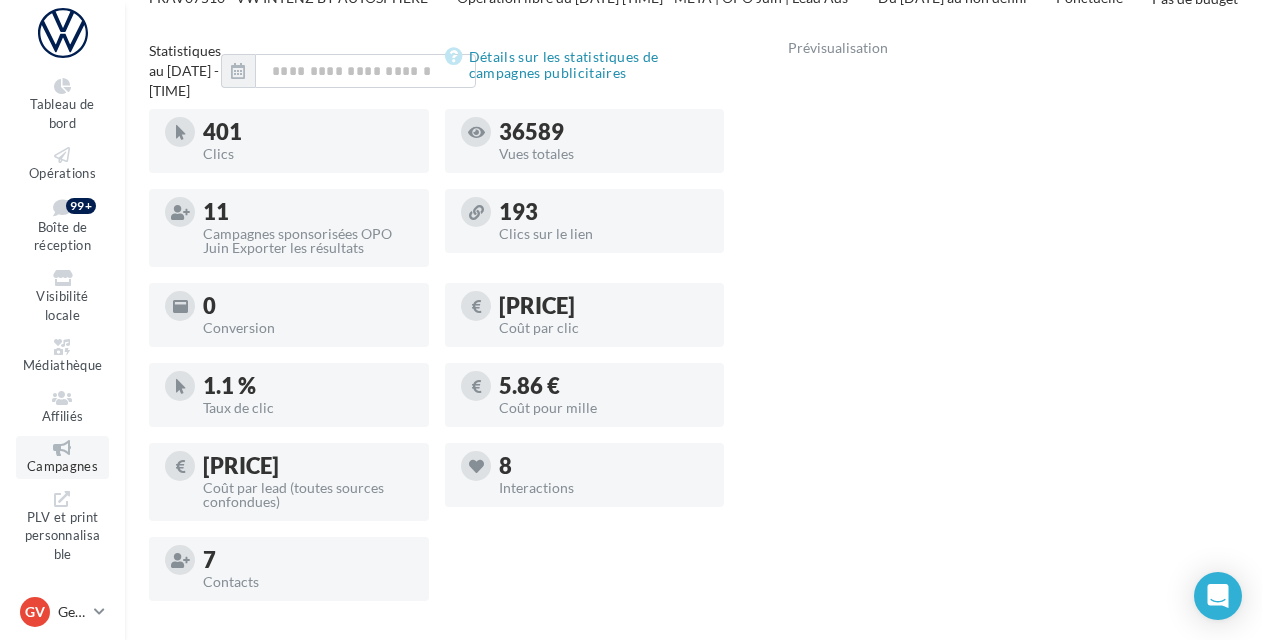 click on "Campagnes" at bounding box center (62, 466) 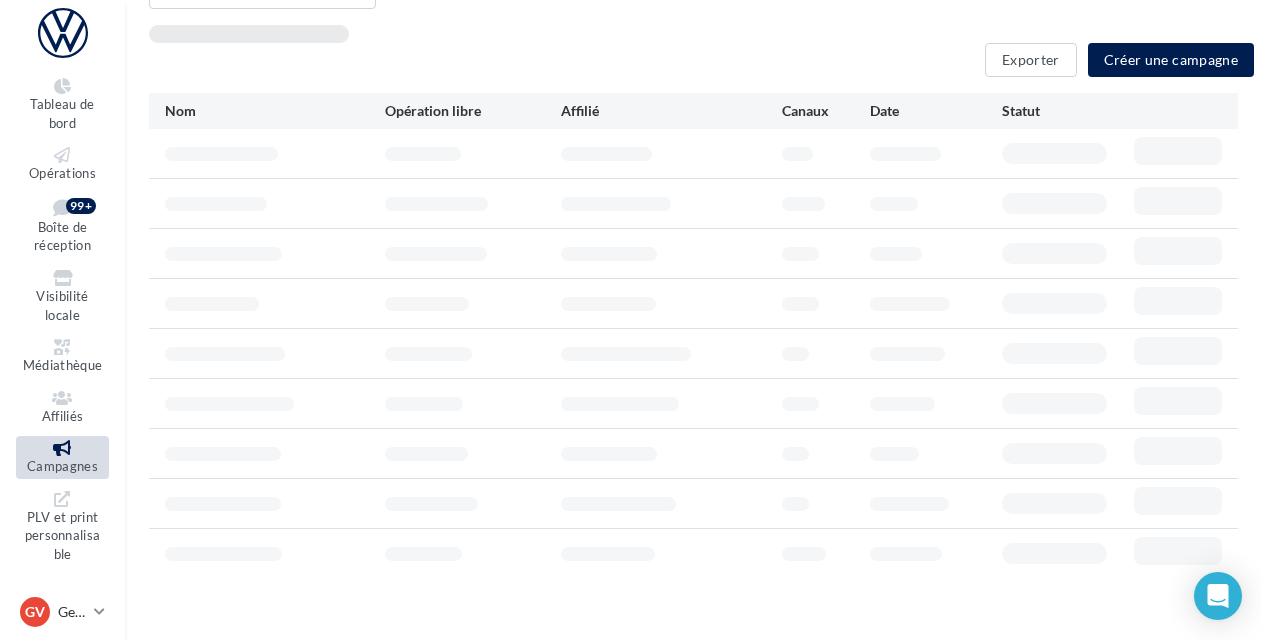 scroll, scrollTop: 32, scrollLeft: 0, axis: vertical 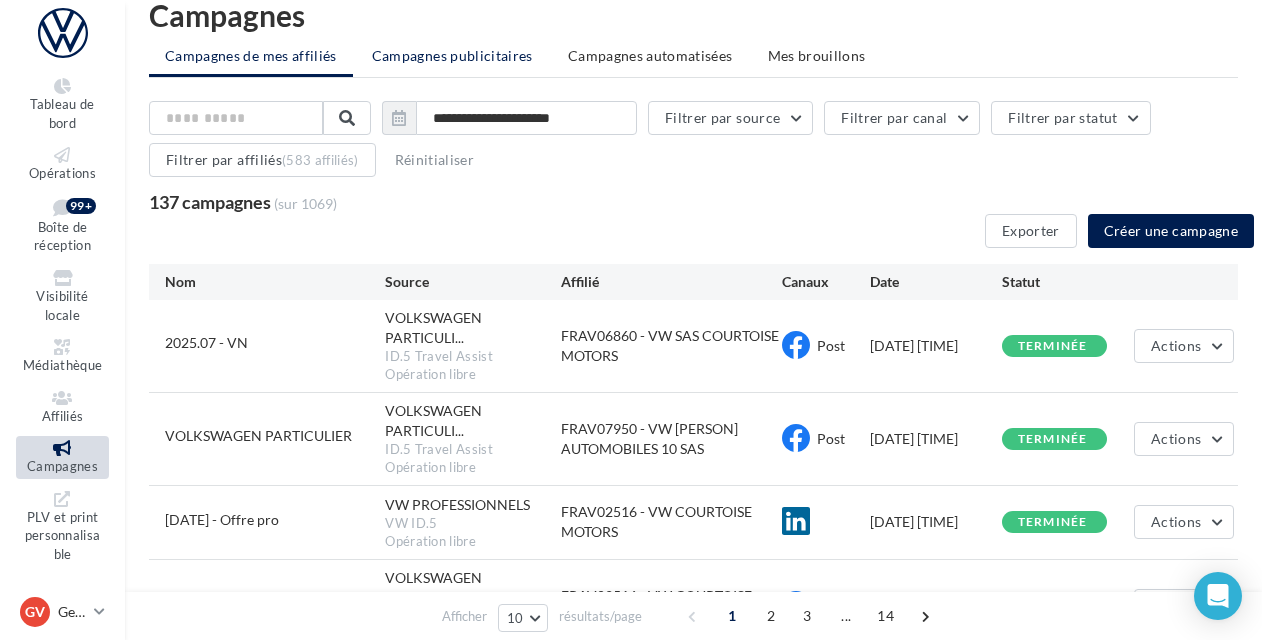 click on "Campagnes publicitaires" at bounding box center [452, 56] 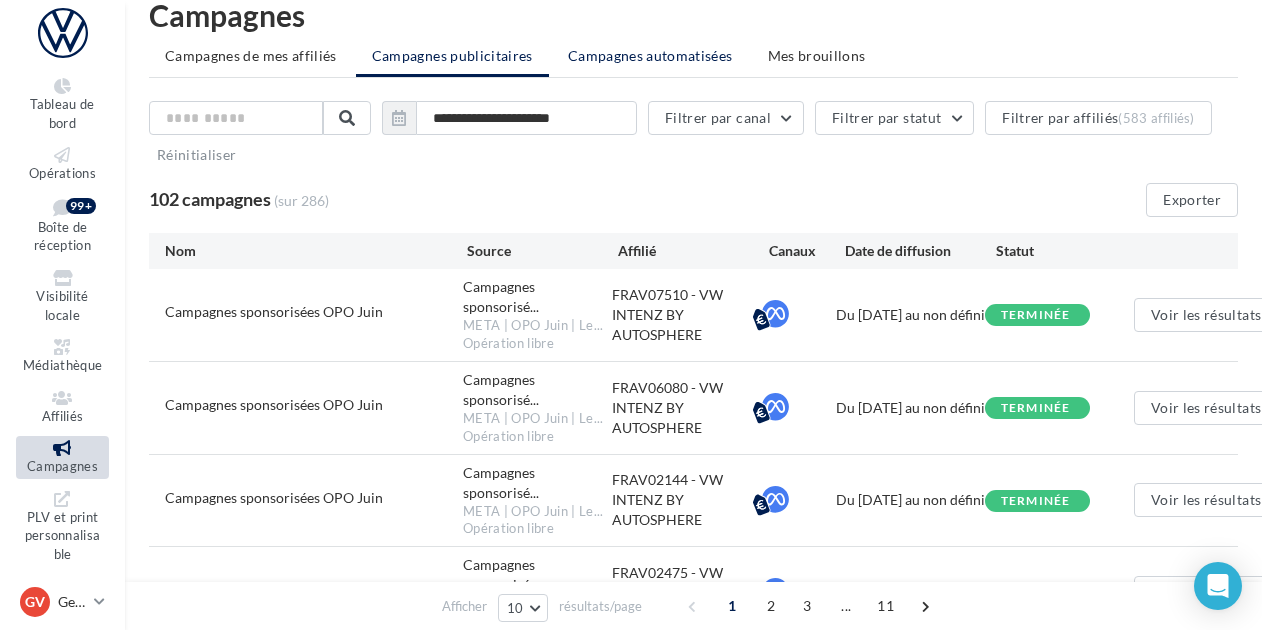 click on "Campagnes automatisées" at bounding box center (650, 55) 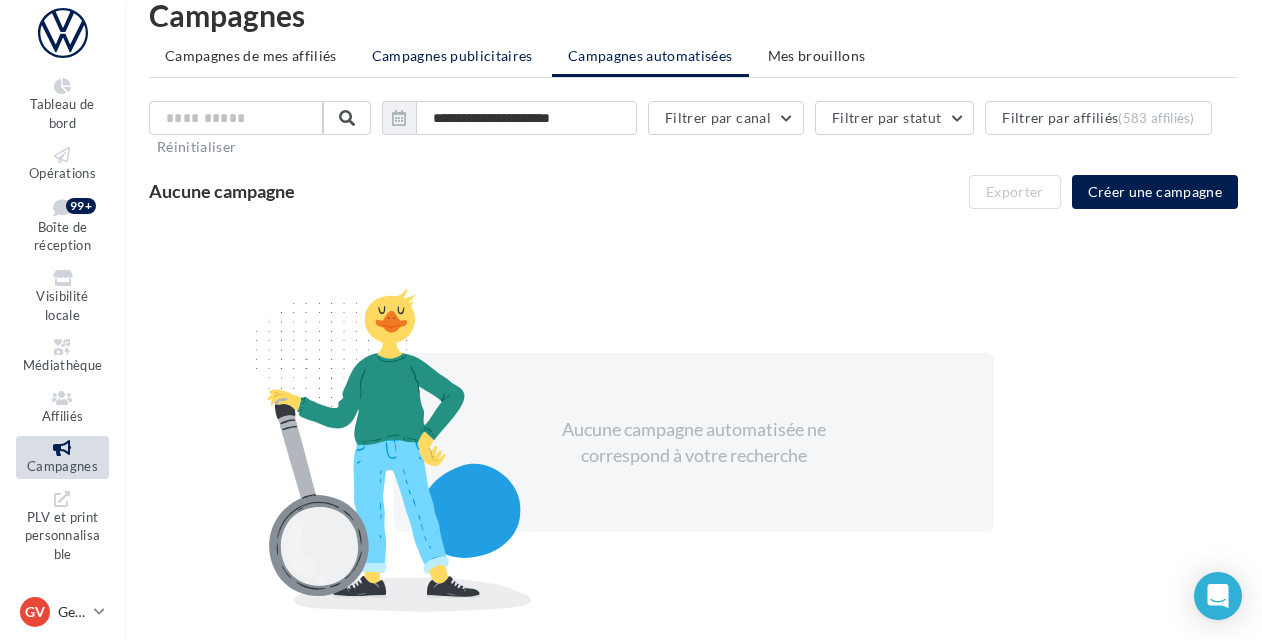 click on "Campagnes publicitaires" at bounding box center [452, 56] 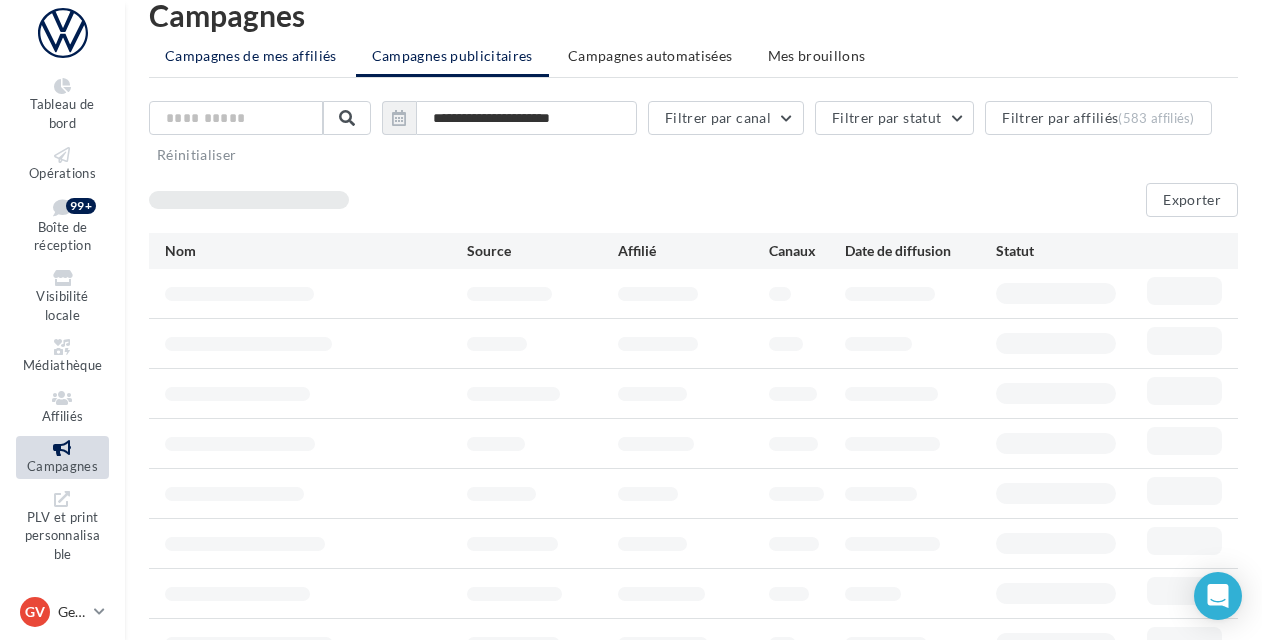 click on "Campagnes de mes affiliés" at bounding box center [251, 55] 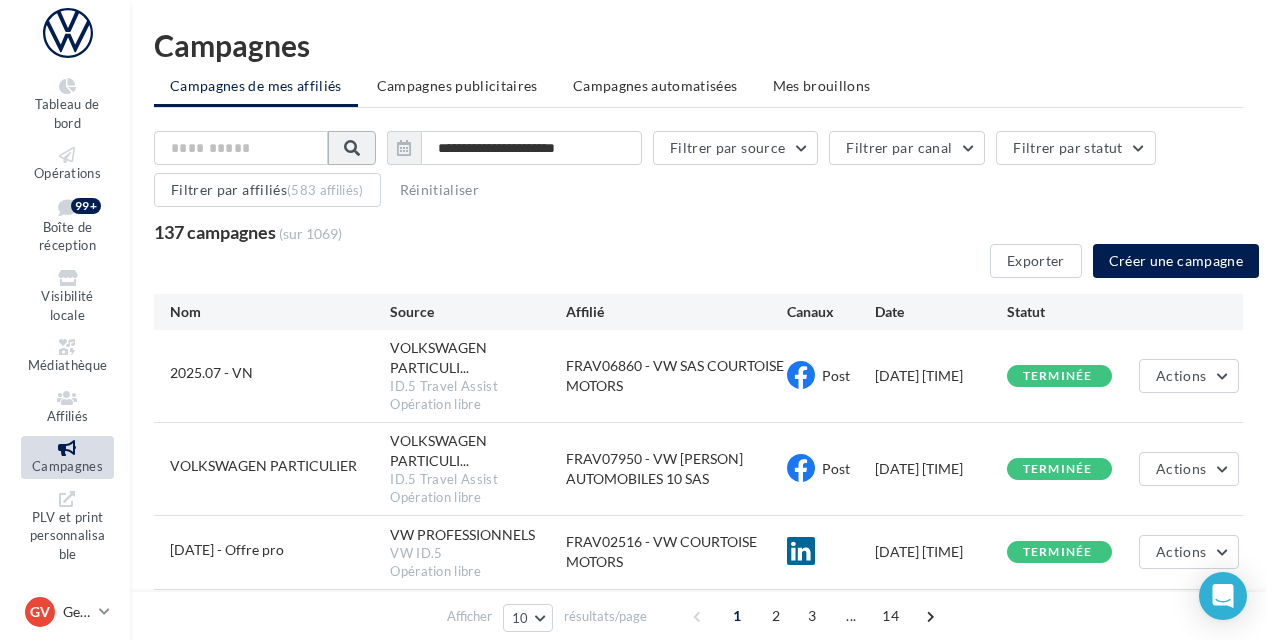 scroll, scrollTop: 0, scrollLeft: 0, axis: both 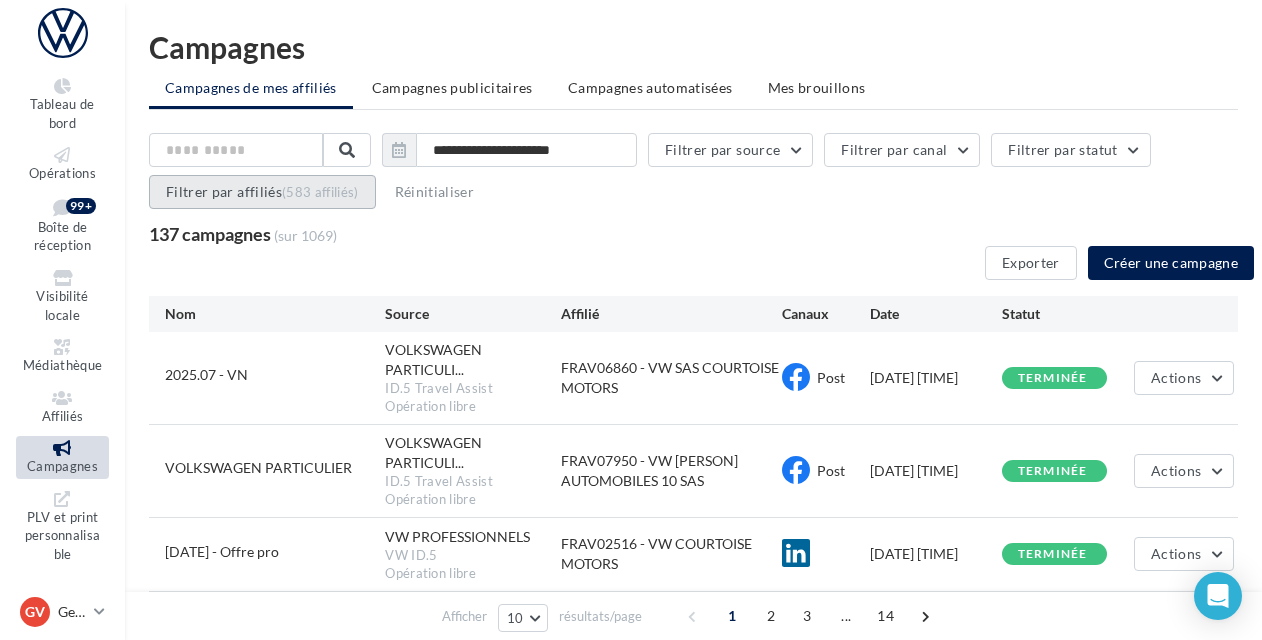click on "Filtrer par affiliés
(583 affiliés)" at bounding box center (262, 192) 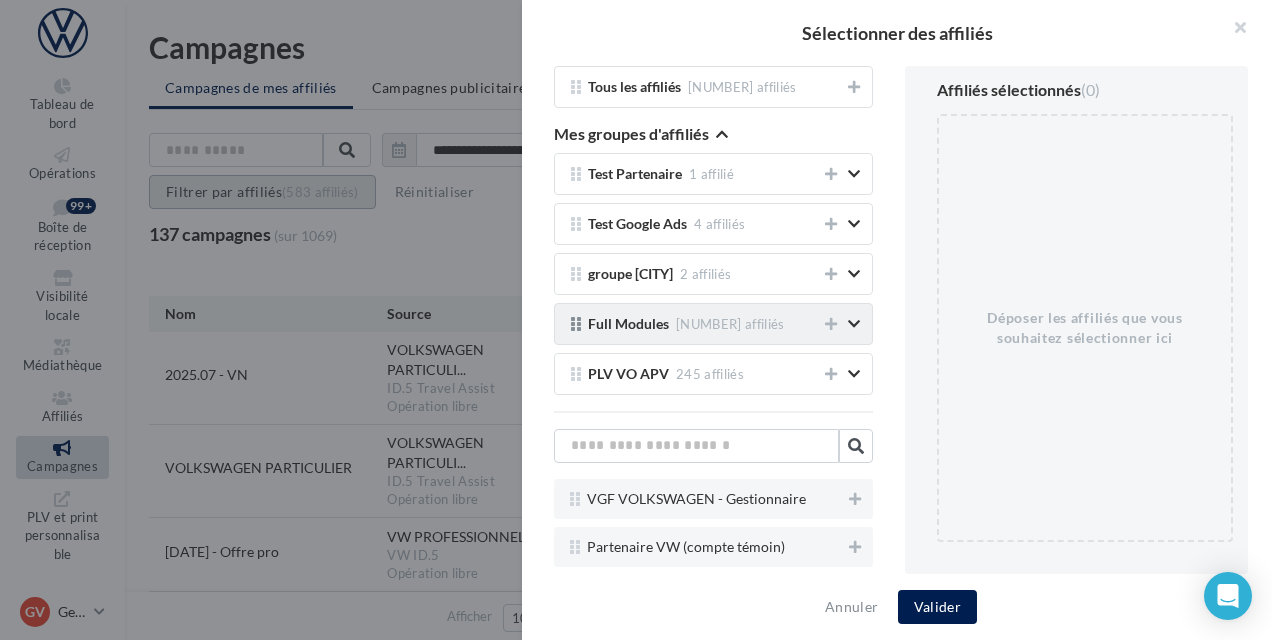 scroll, scrollTop: 100, scrollLeft: 0, axis: vertical 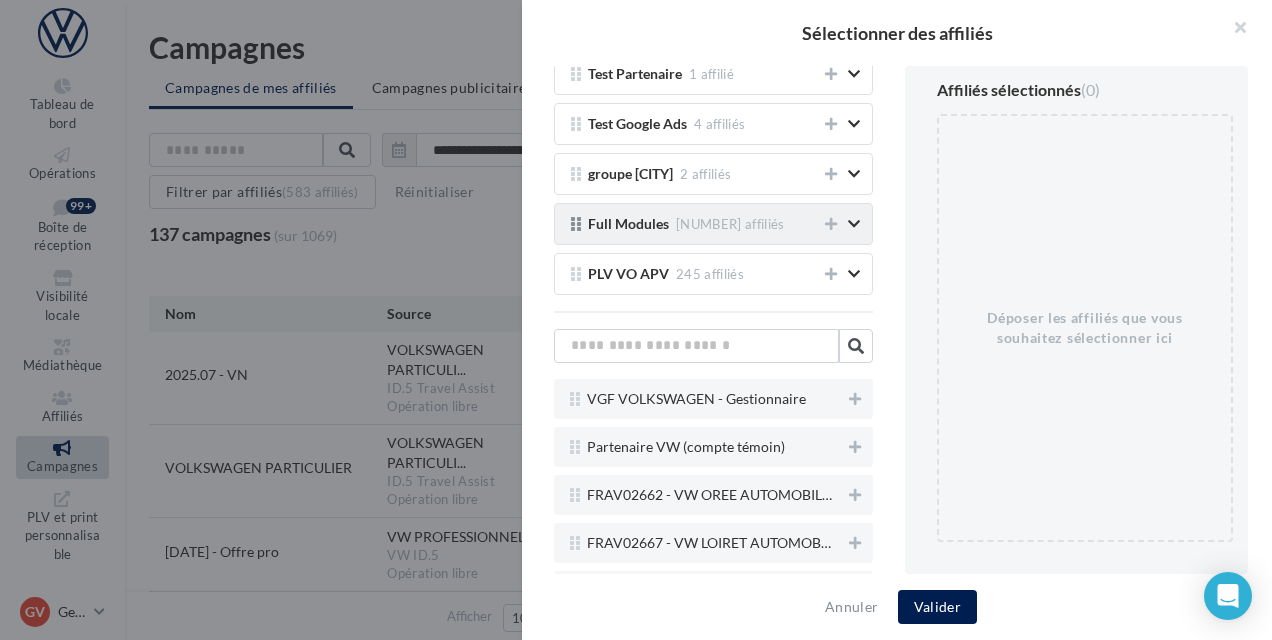 click at bounding box center [854, 224] 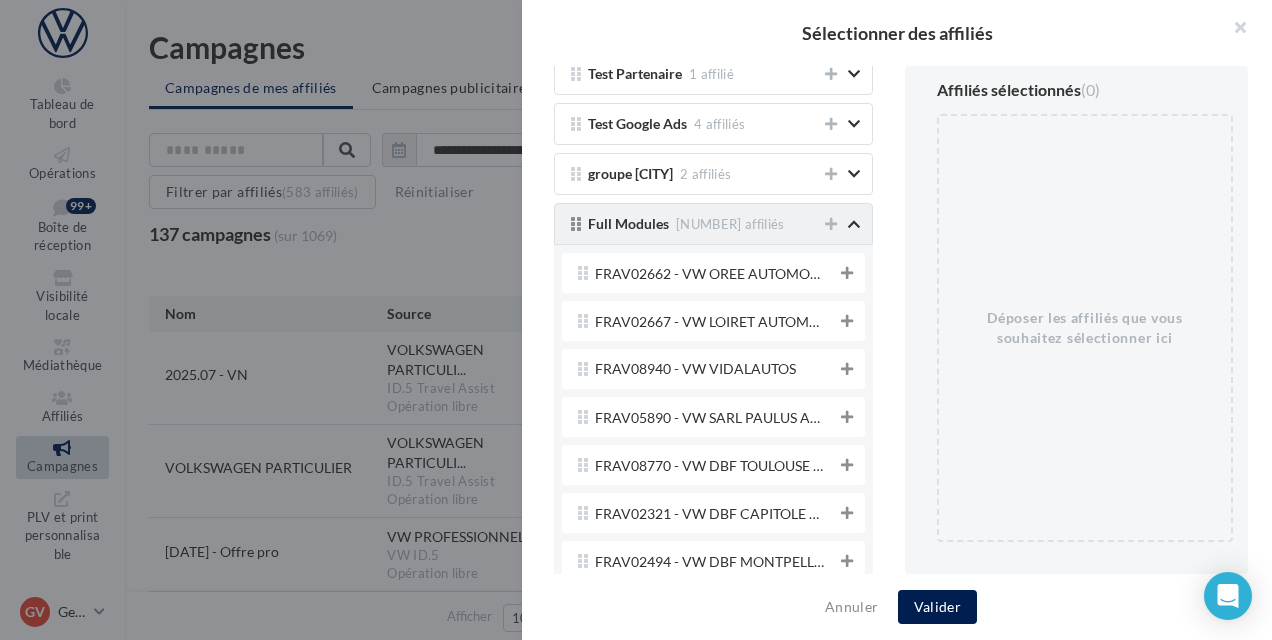 click at bounding box center [854, 224] 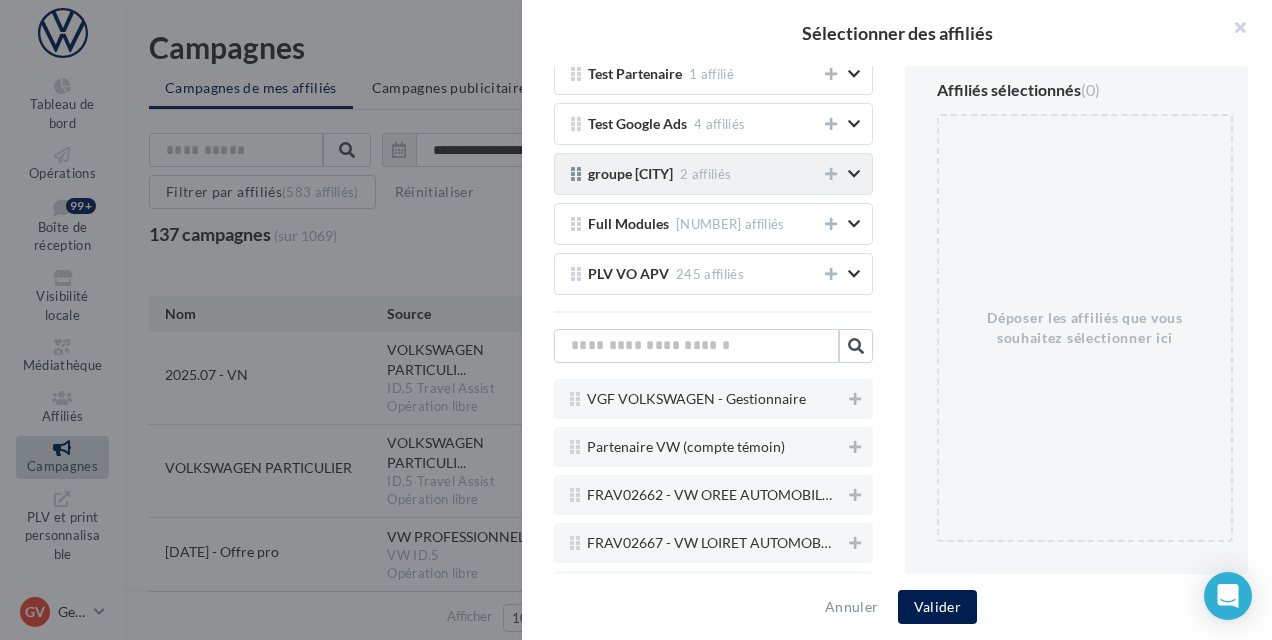 click at bounding box center (854, 174) 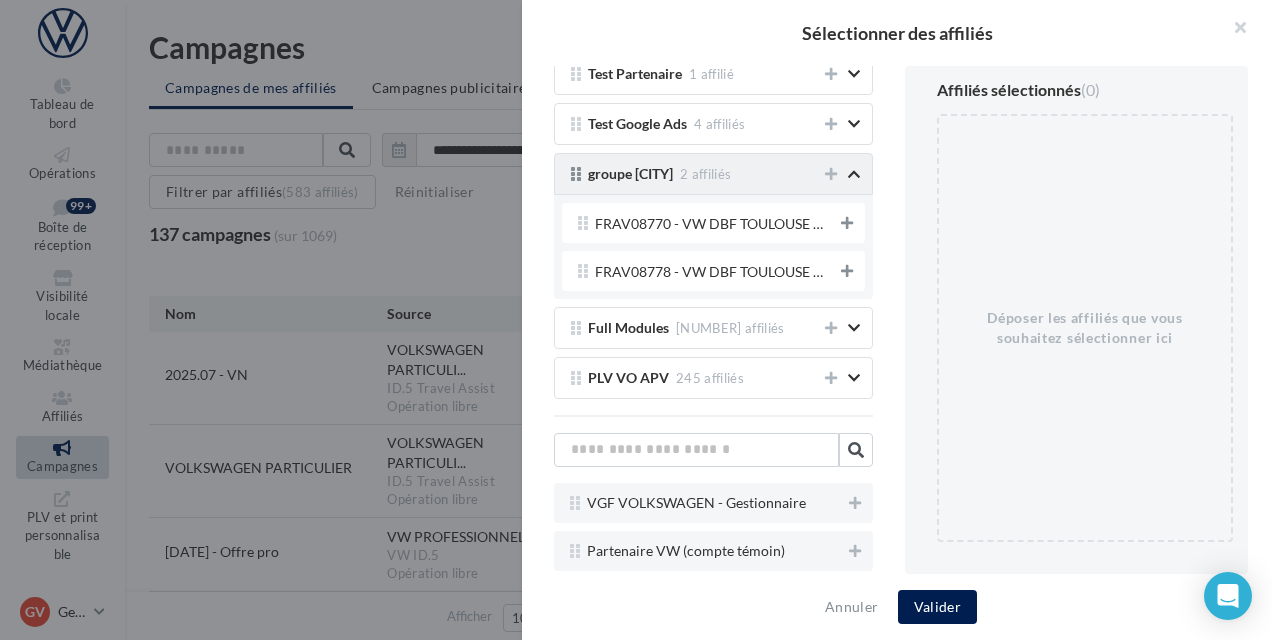 click at bounding box center (854, 174) 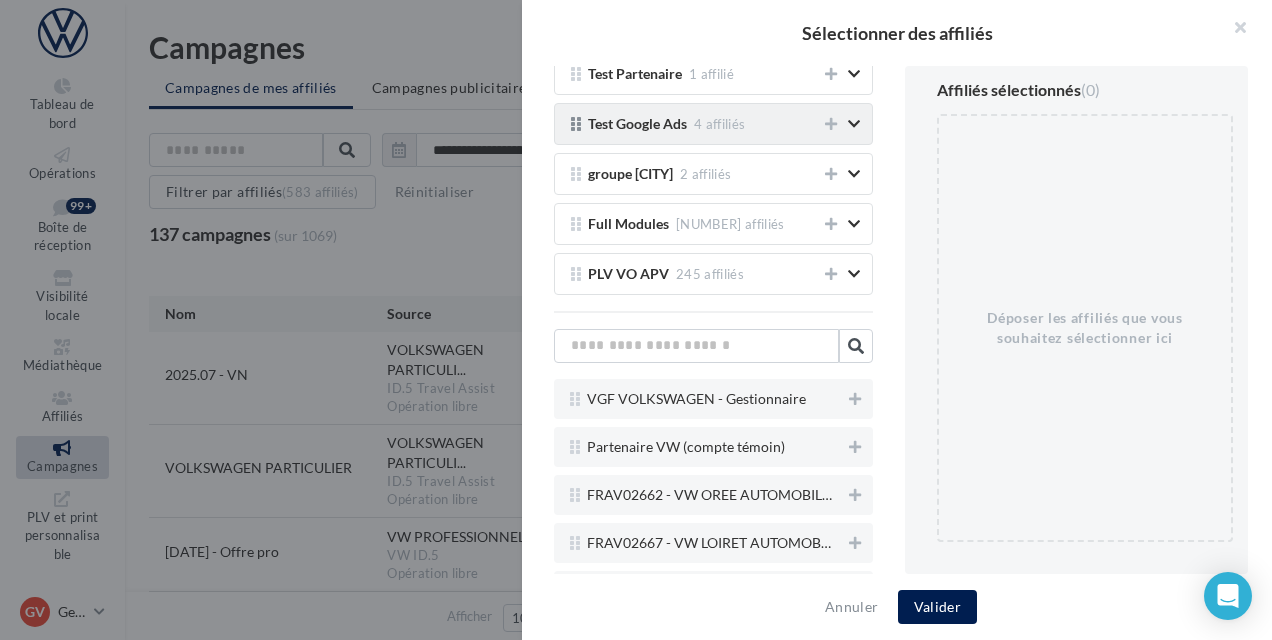 click at bounding box center (862, 124) 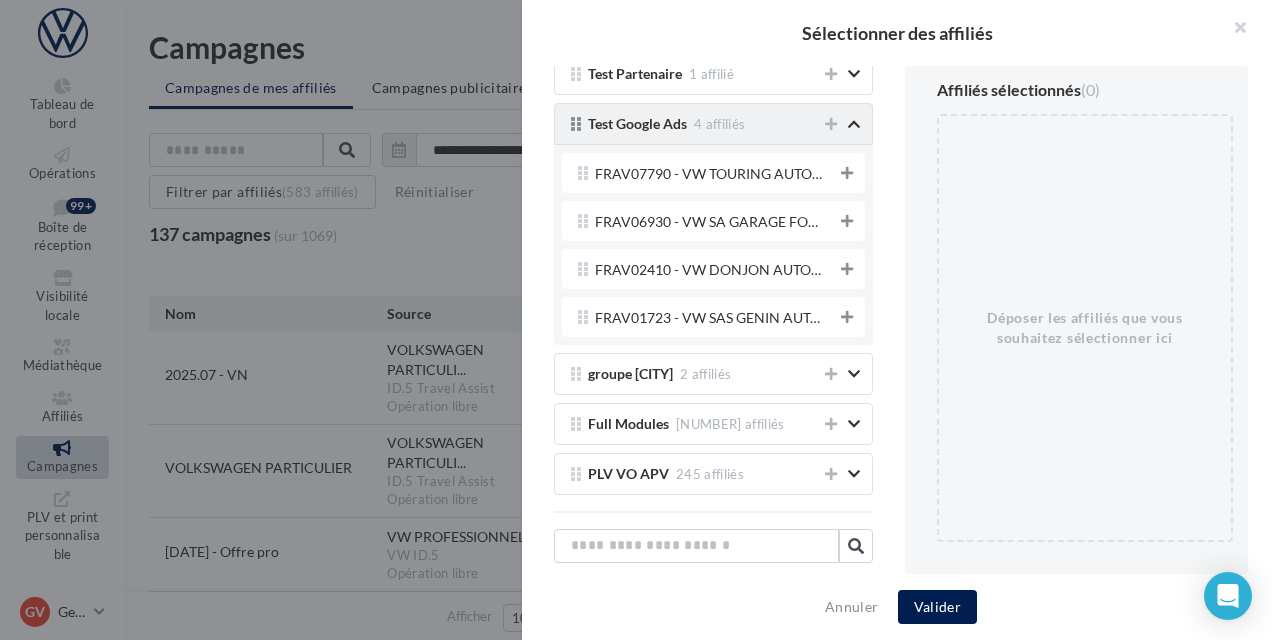 click at bounding box center [862, 124] 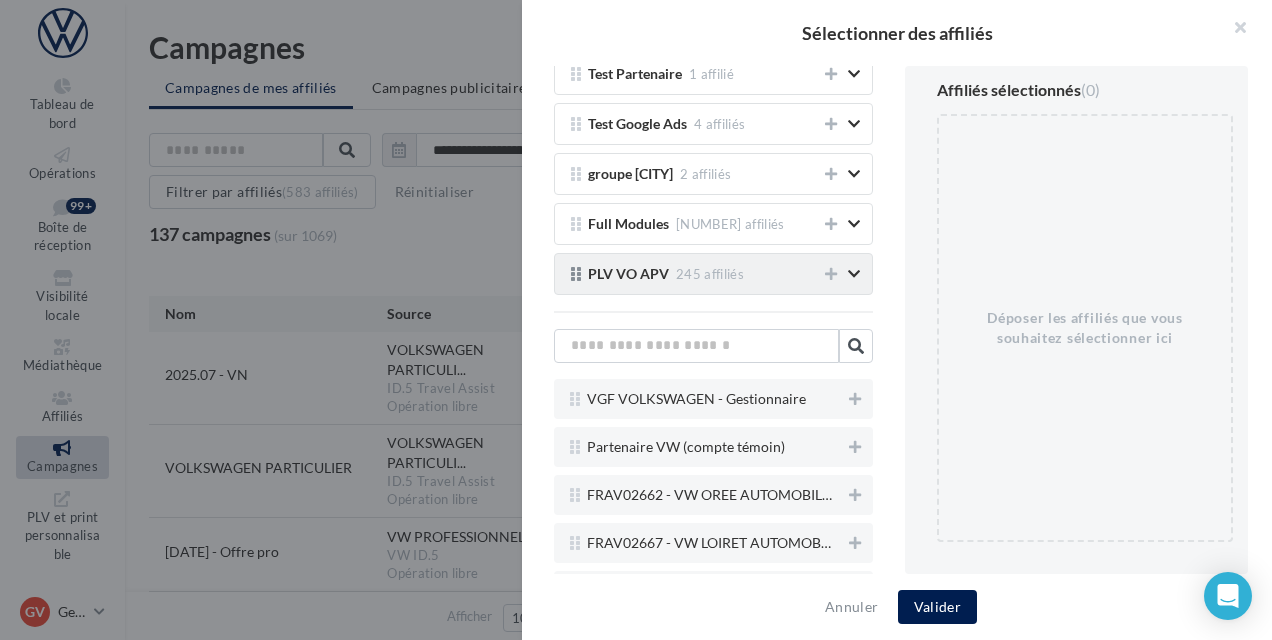 click at bounding box center [854, 274] 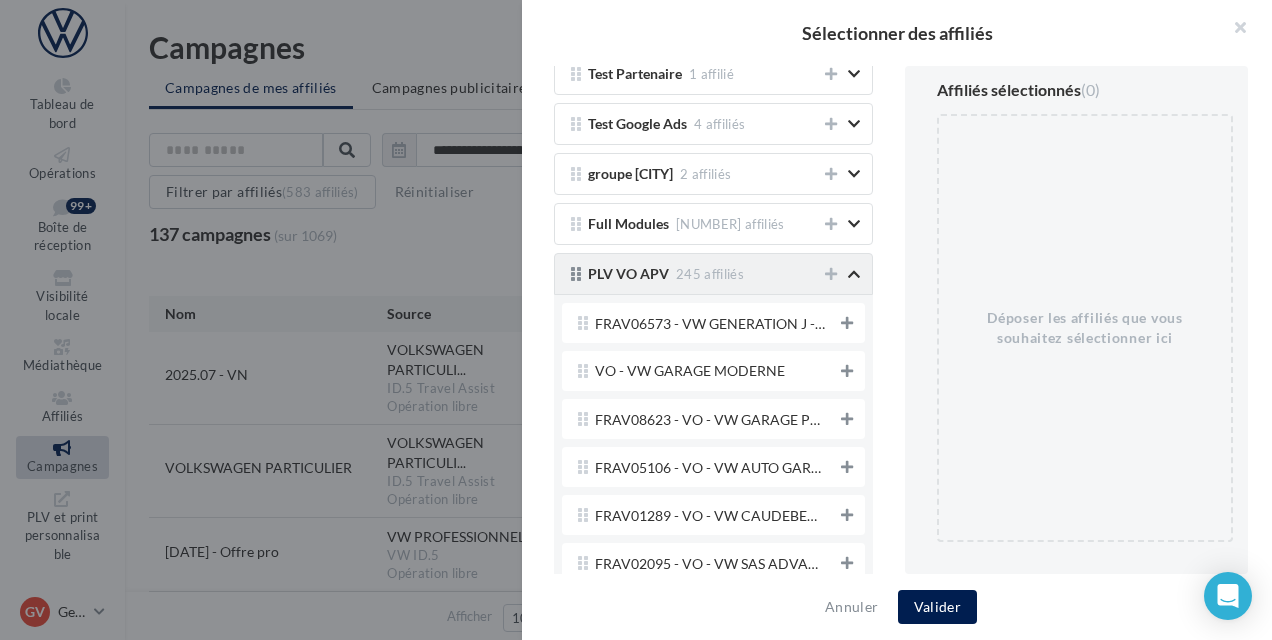 click at bounding box center (854, 274) 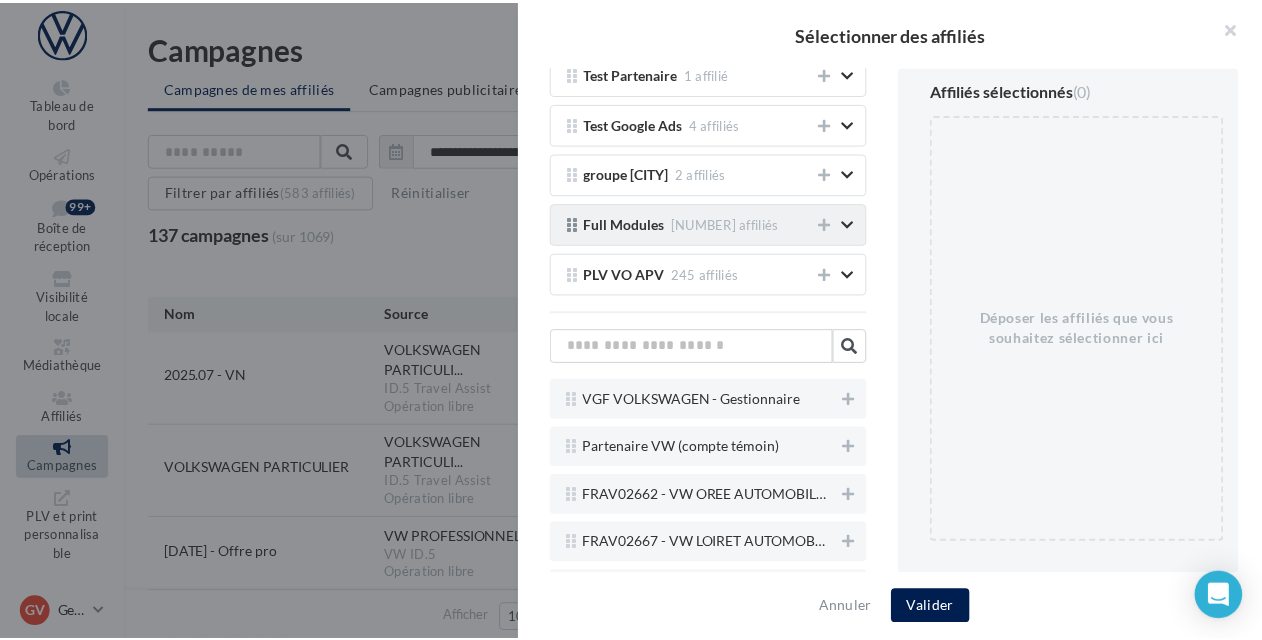 scroll, scrollTop: 0, scrollLeft: 0, axis: both 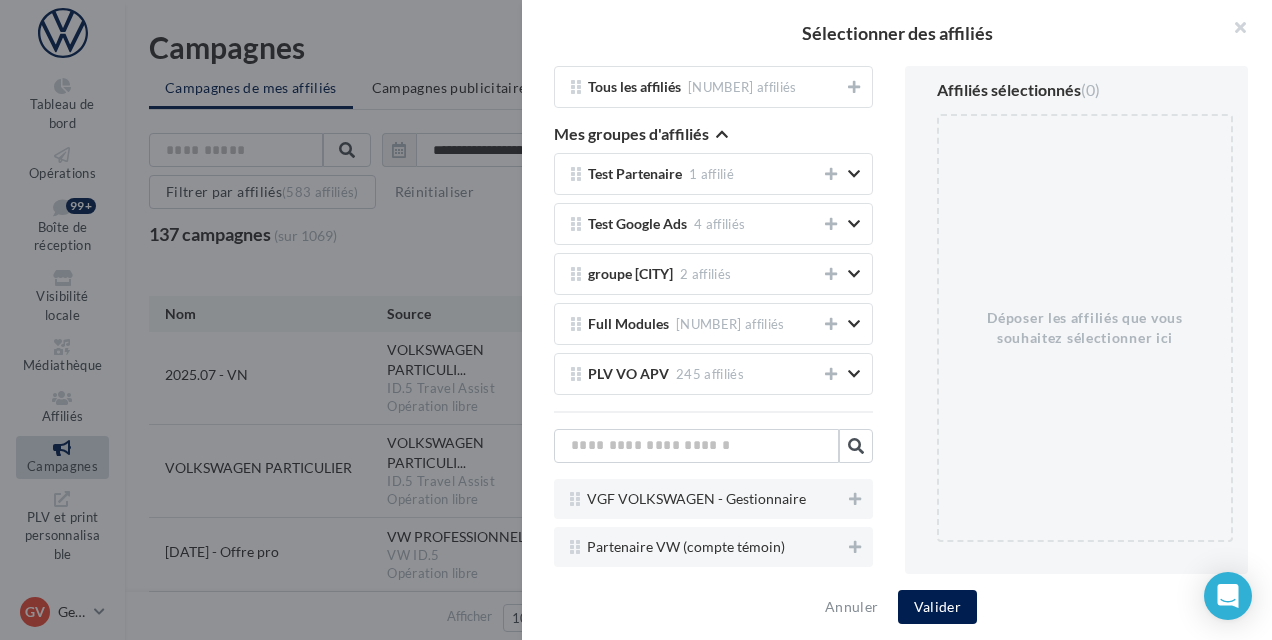 click at bounding box center (636, 320) 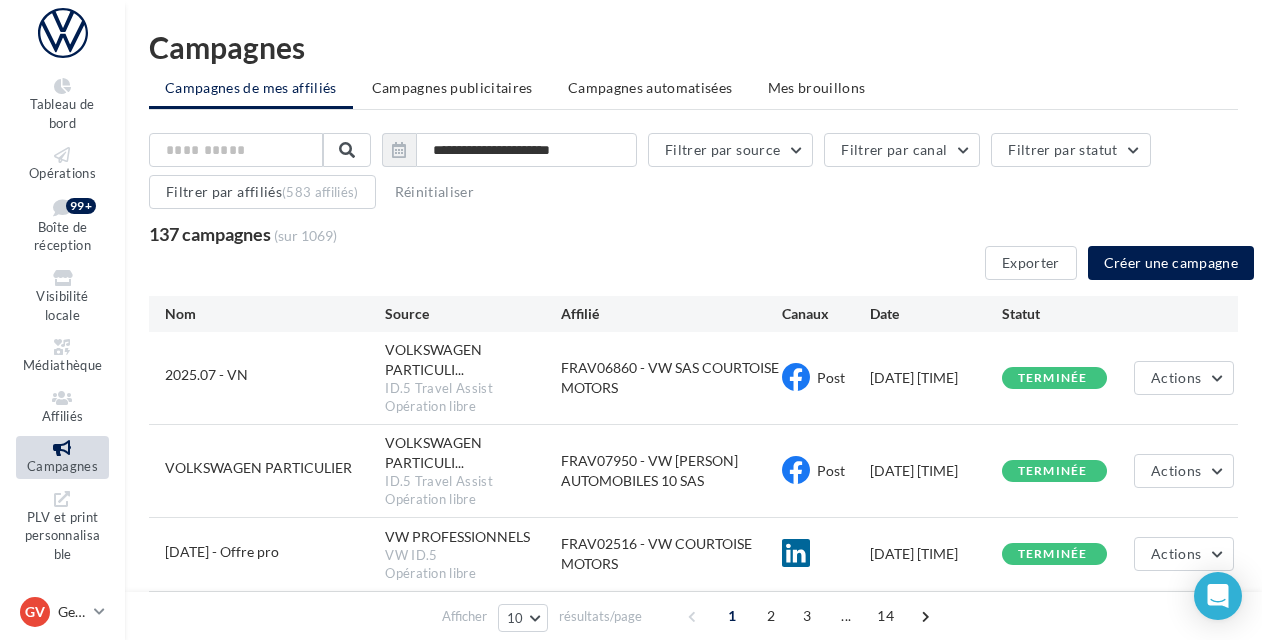 click on "137 campagnes   (sur 1069)" at bounding box center [509, 235] 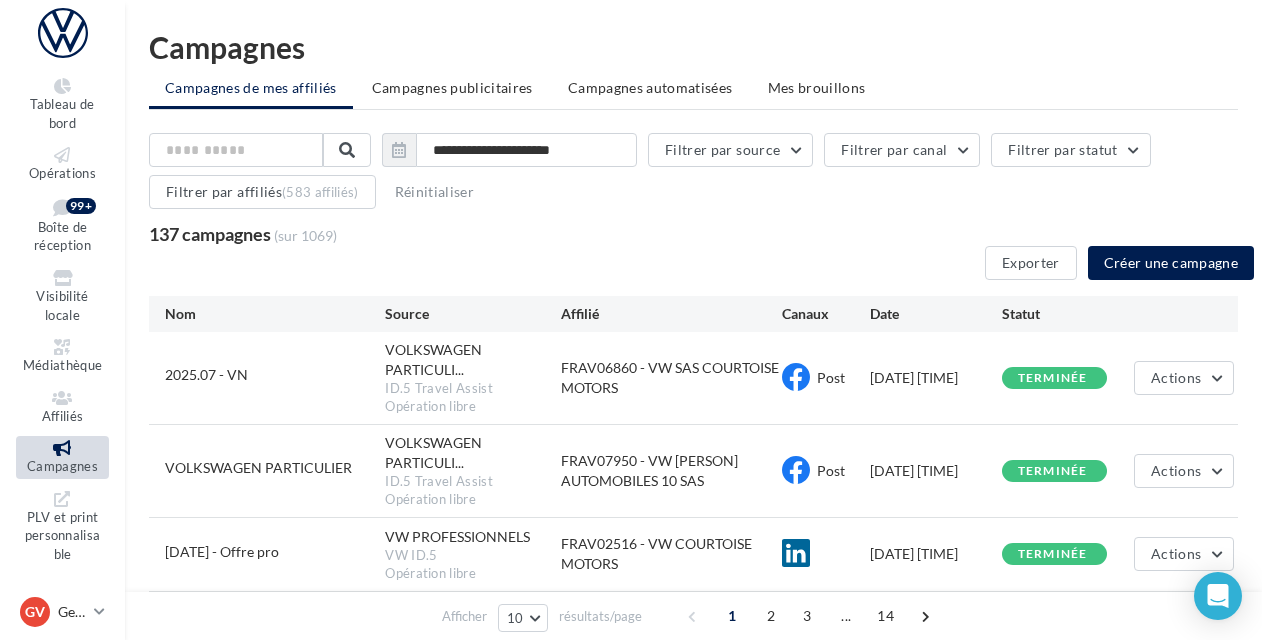 click on "FRAV06860 - VW SAS COURTOISE MOTORS" at bounding box center (671, 378) 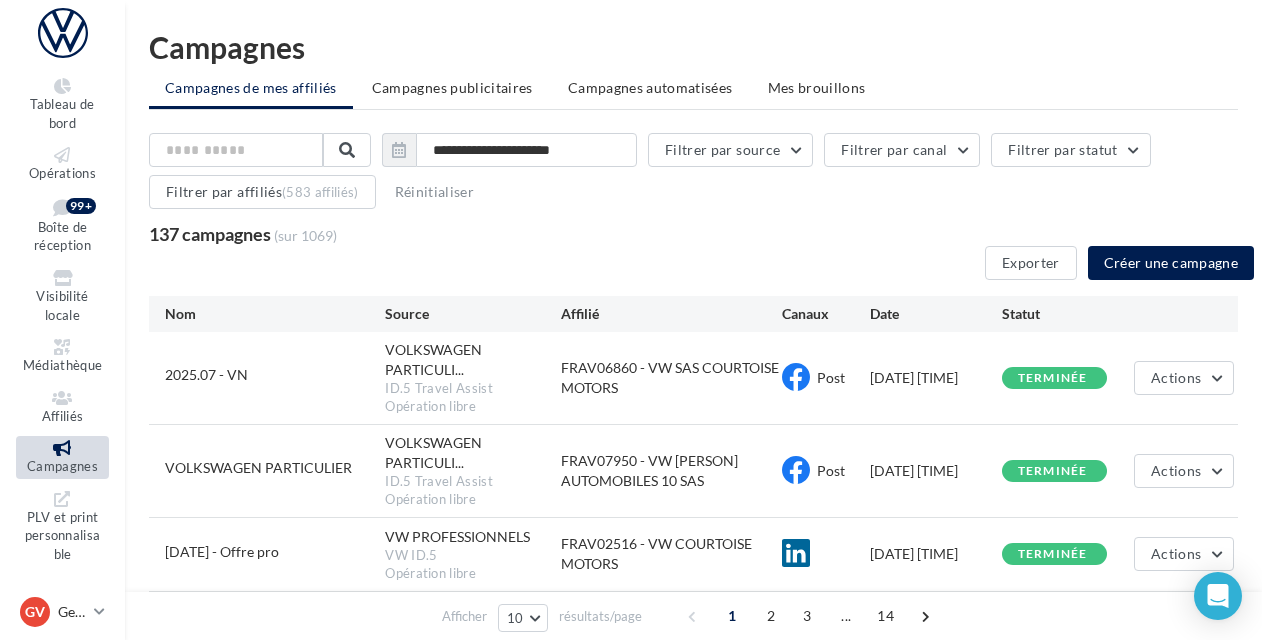drag, startPoint x: 634, startPoint y: 388, endPoint x: 894, endPoint y: 208, distance: 316.22775 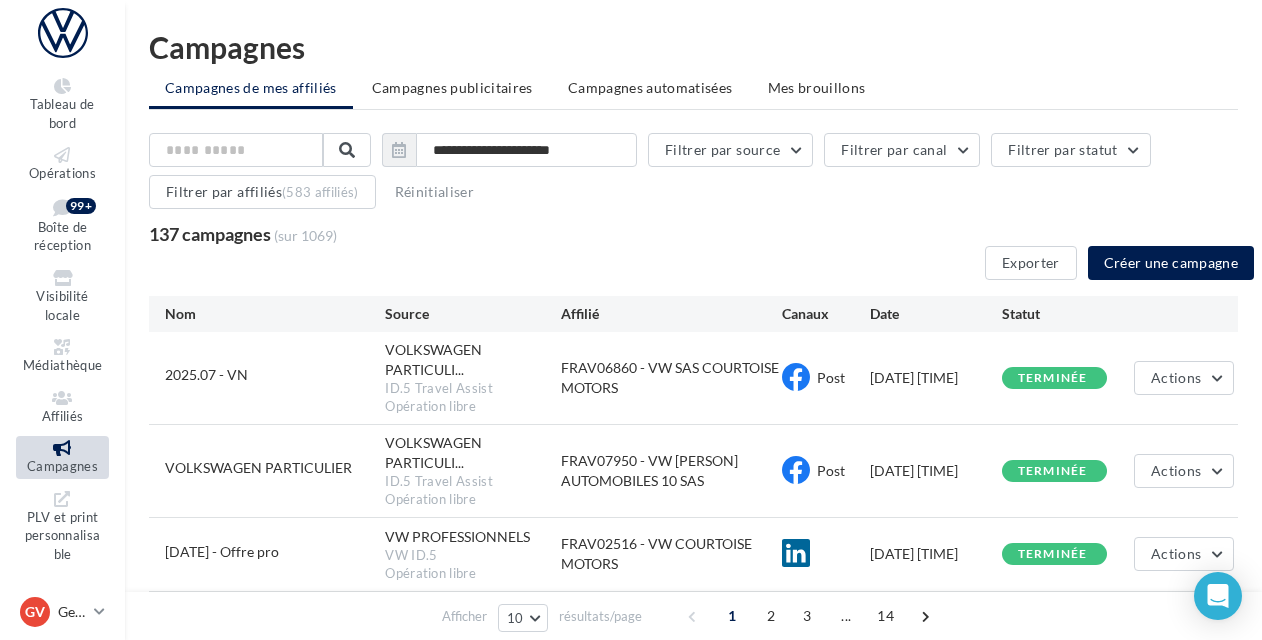 click on "**********" at bounding box center [693, 175] 